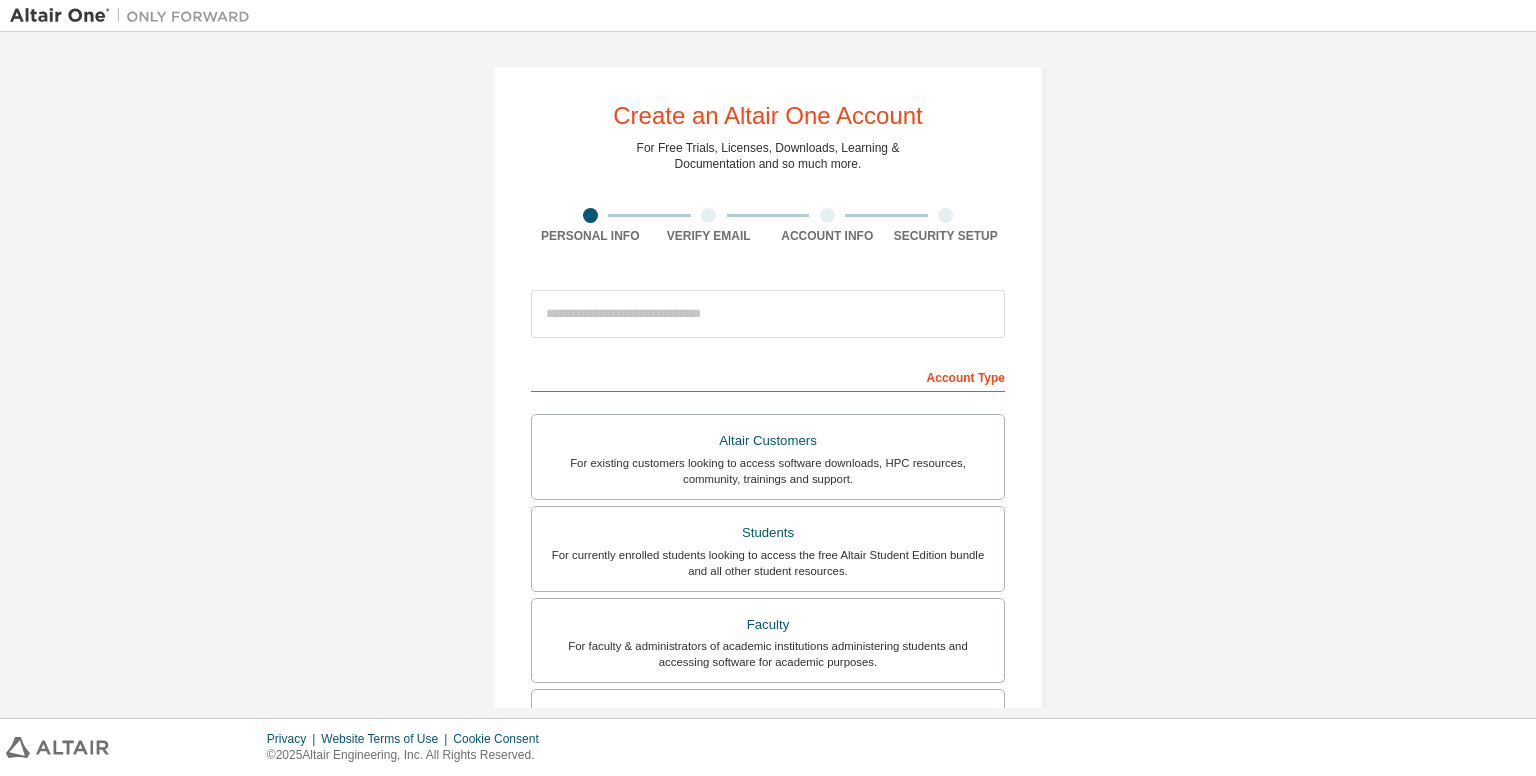 scroll, scrollTop: 0, scrollLeft: 0, axis: both 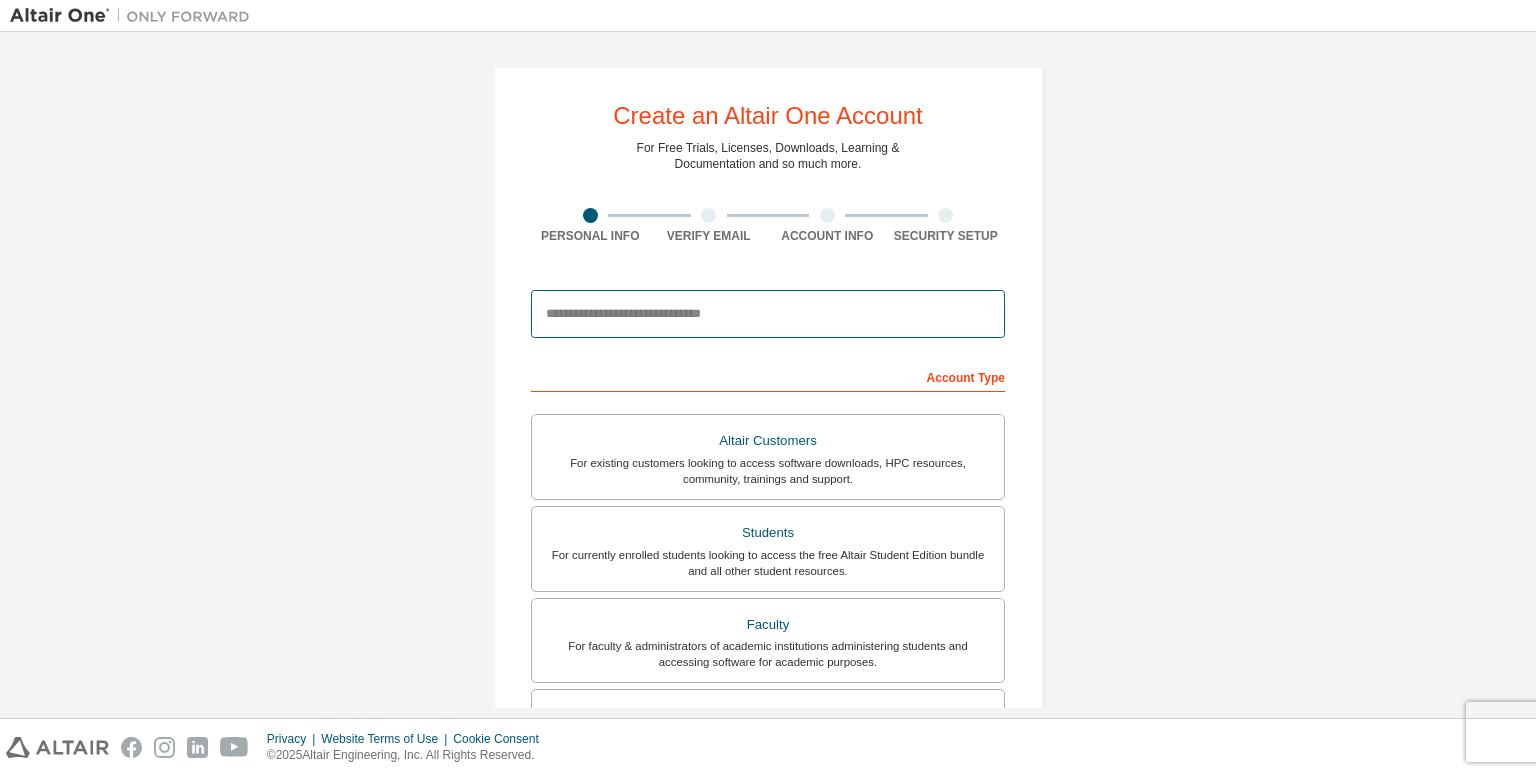 click at bounding box center (768, 314) 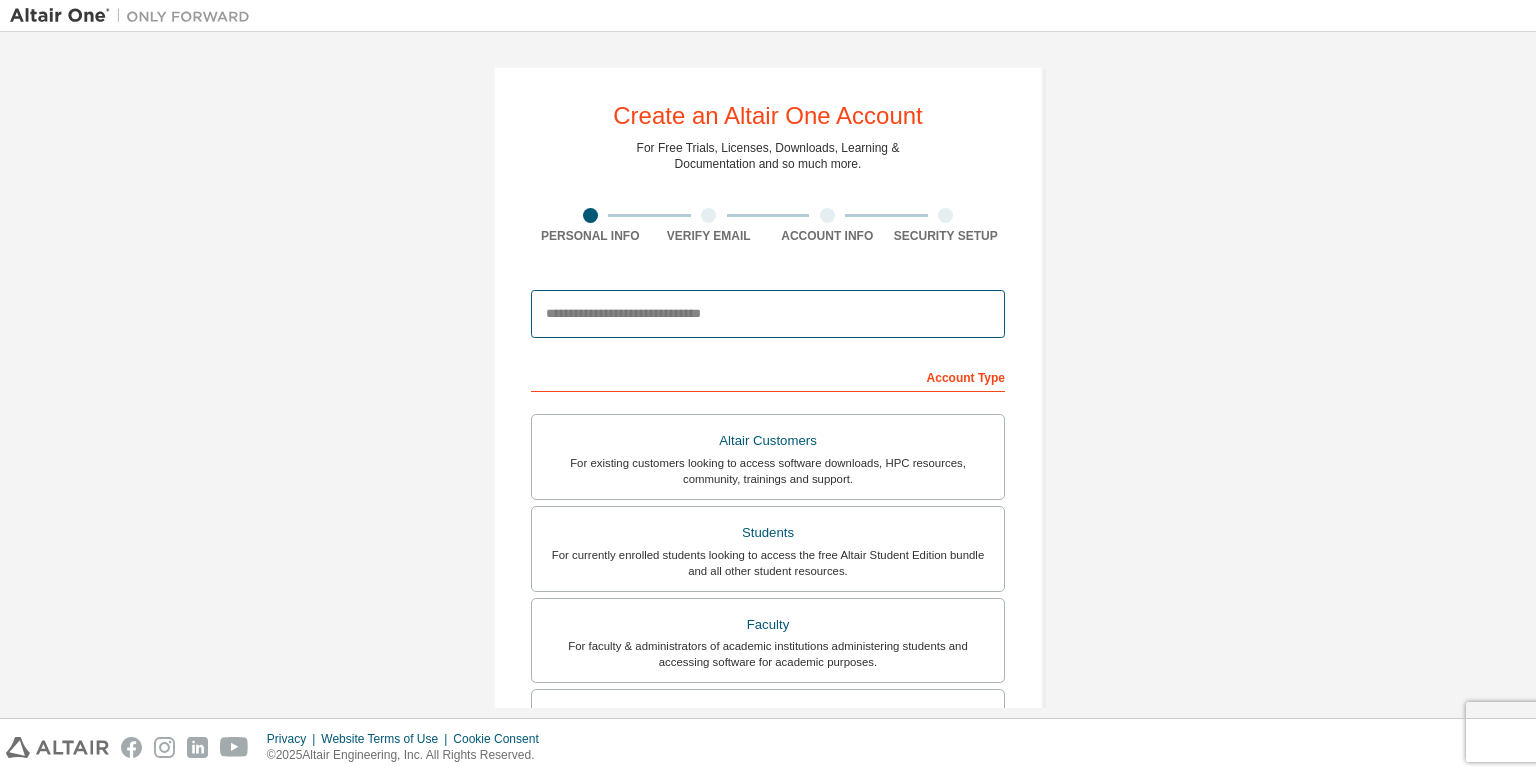 click at bounding box center (768, 314) 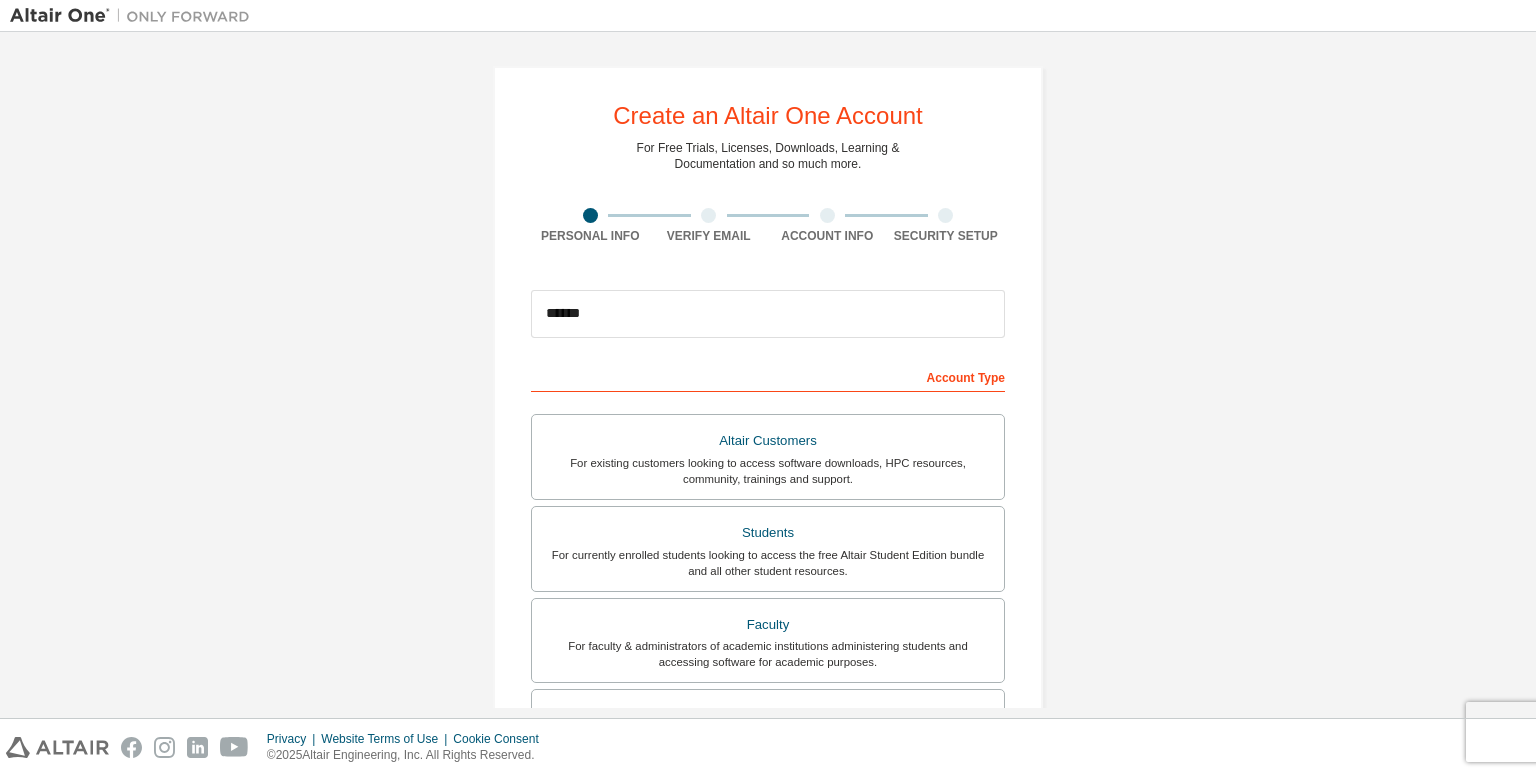 click on "Create an Altair One Account For Free Trials, Licenses, Downloads, Learning &  Documentation and so much more. Personal Info Verify Email Account Info Security Setup This is a federated email. No need to register a new account. You should be able to  login  by using your company's SSO credentials. Email already exists. Please try to  login  instead. ****** Account Type Altair Customers For existing customers looking to access software downloads, HPC resources, community, trainings and support. Students For currently enrolled students looking to access the free Altair Student Edition bundle and all other student resources. Faculty For faculty & administrators of academic institutions administering students and accessing software for academic purposes. Everyone else For individuals, businesses and everyone else looking to try Altair software and explore our product offerings. Your Profile First Name Last Name Job Title I accept the    End-User License Agreement Next" at bounding box center [768, 571] 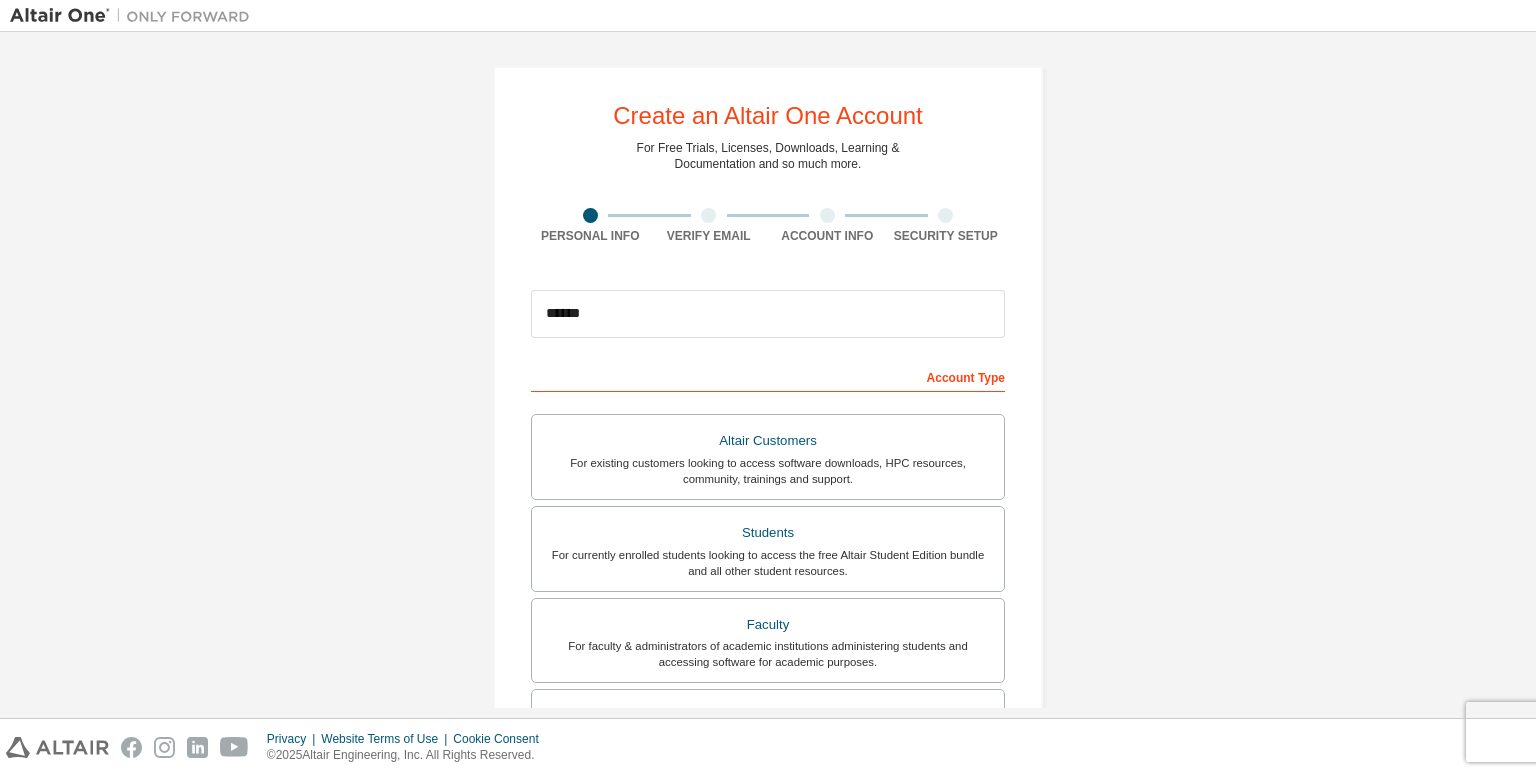 click on "Create an Altair One Account For Free Trials, Licenses, Downloads, Learning &  Documentation and so much more. Personal Info Verify Email Account Info Security Setup This is a federated email. No need to register a new account. You should be able to  login  by using your company's SSO credentials. Email already exists. Please try to  login  instead. ****** Account Type Altair Customers For existing customers looking to access software downloads, HPC resources, community, trainings and support. Students For currently enrolled students looking to access the free Altair Student Edition bundle and all other student resources. Faculty For faculty & administrators of academic institutions administering students and accessing software for academic purposes. Everyone else For individuals, businesses and everyone else looking to try Altair software and explore our product offerings. Your Profile First Name Last Name Job Title I accept the    End-User License Agreement Next" at bounding box center (768, 571) 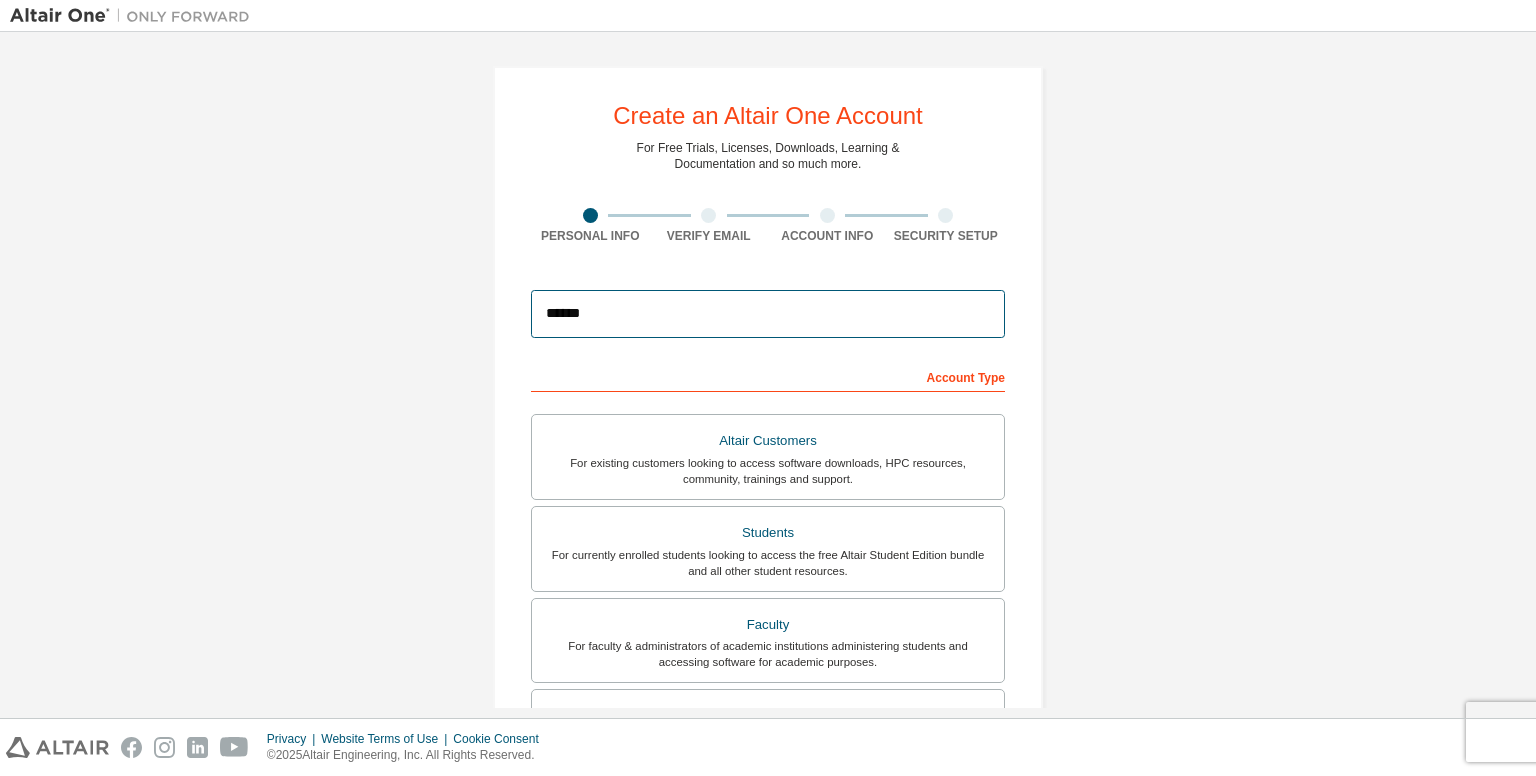 click on "******" at bounding box center [768, 314] 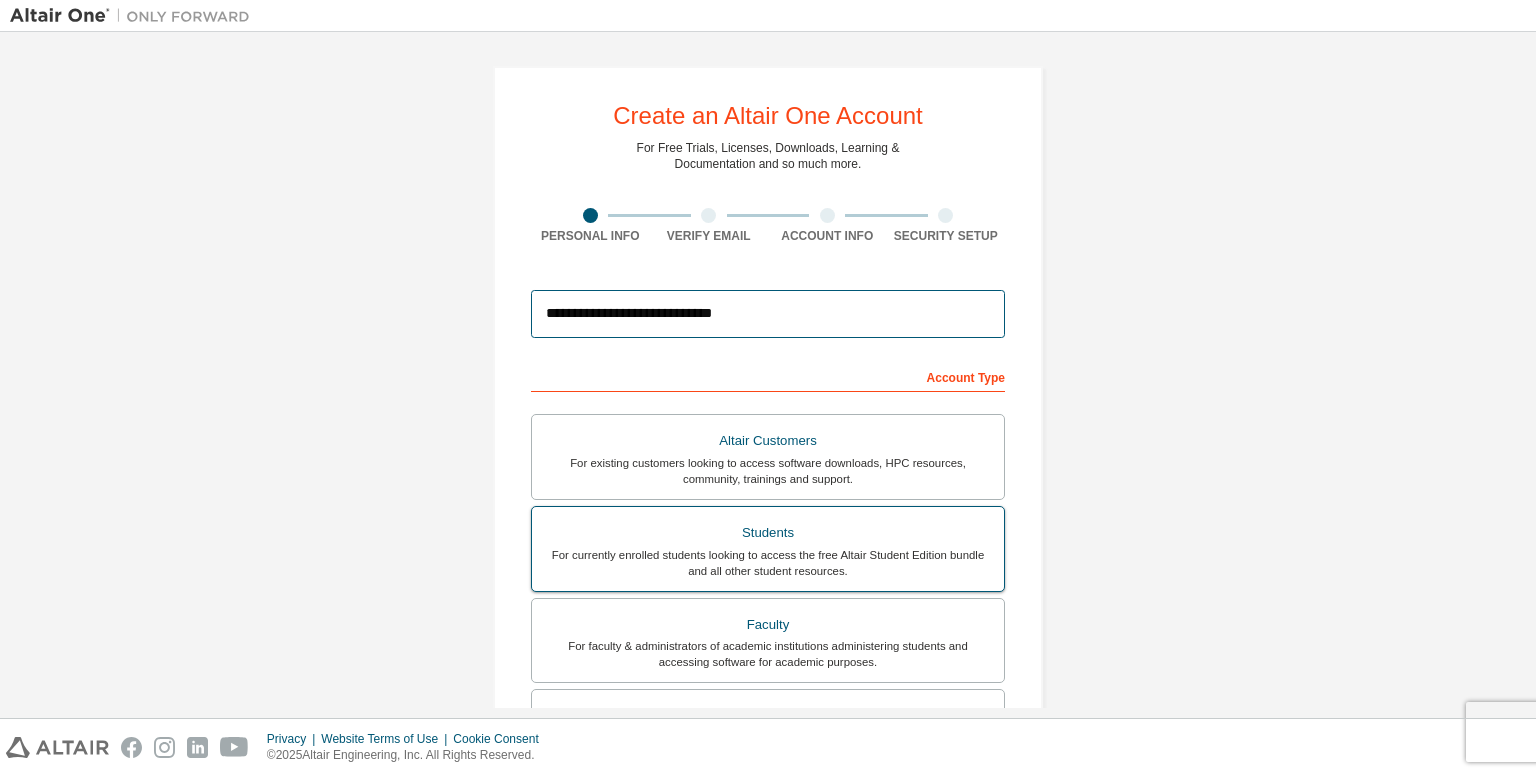 type on "**********" 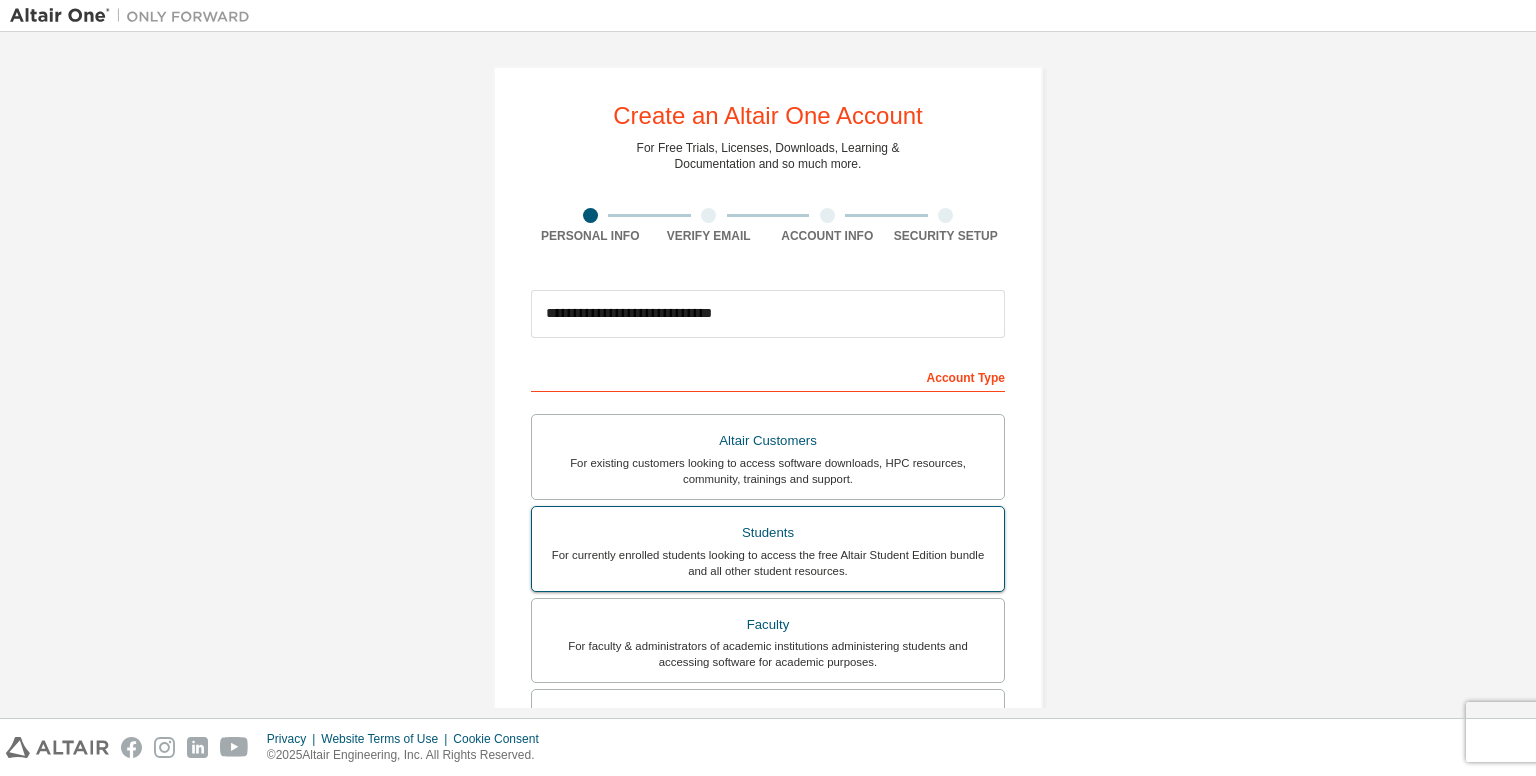 click on "Students" at bounding box center (768, 533) 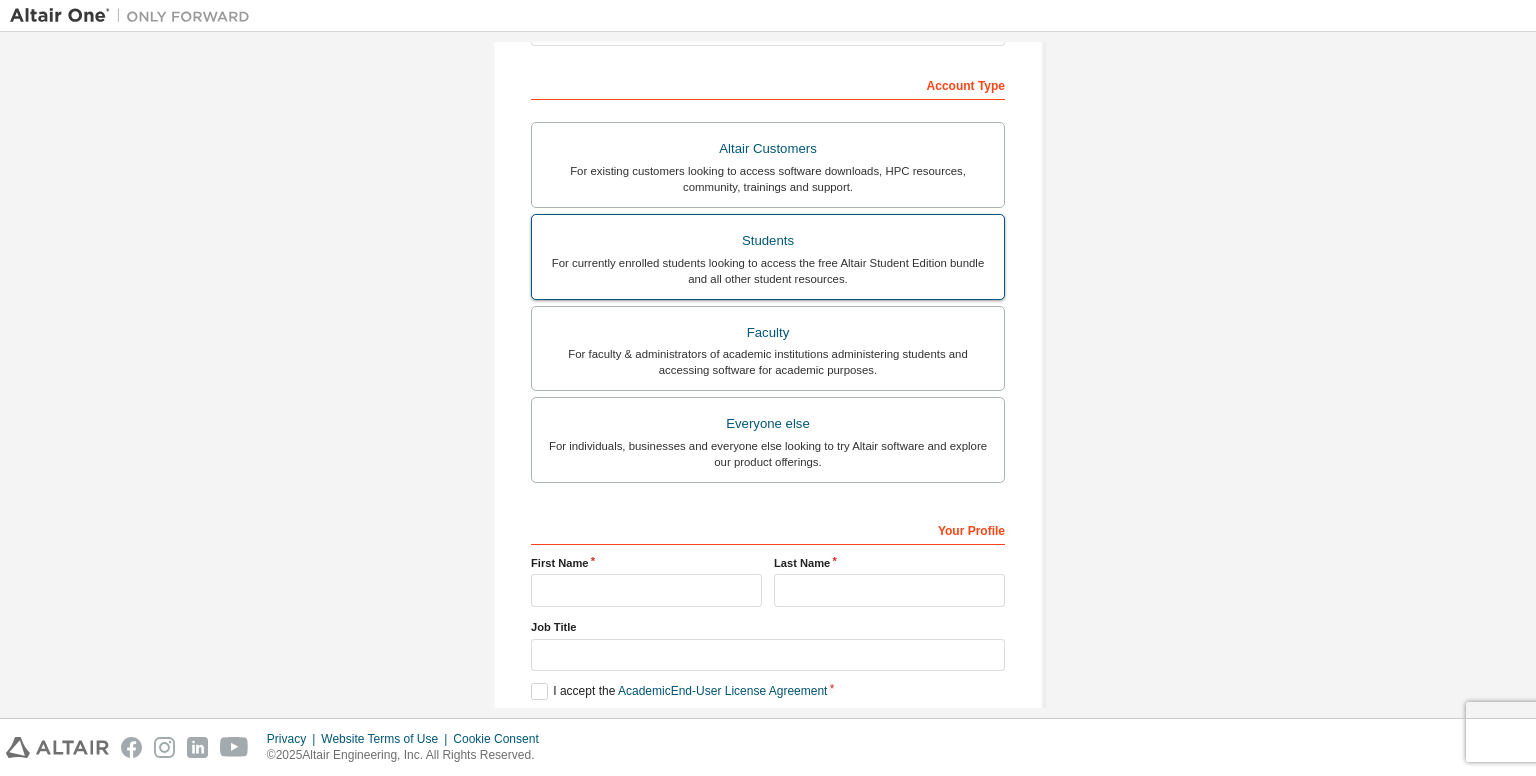 scroll, scrollTop: 388, scrollLeft: 0, axis: vertical 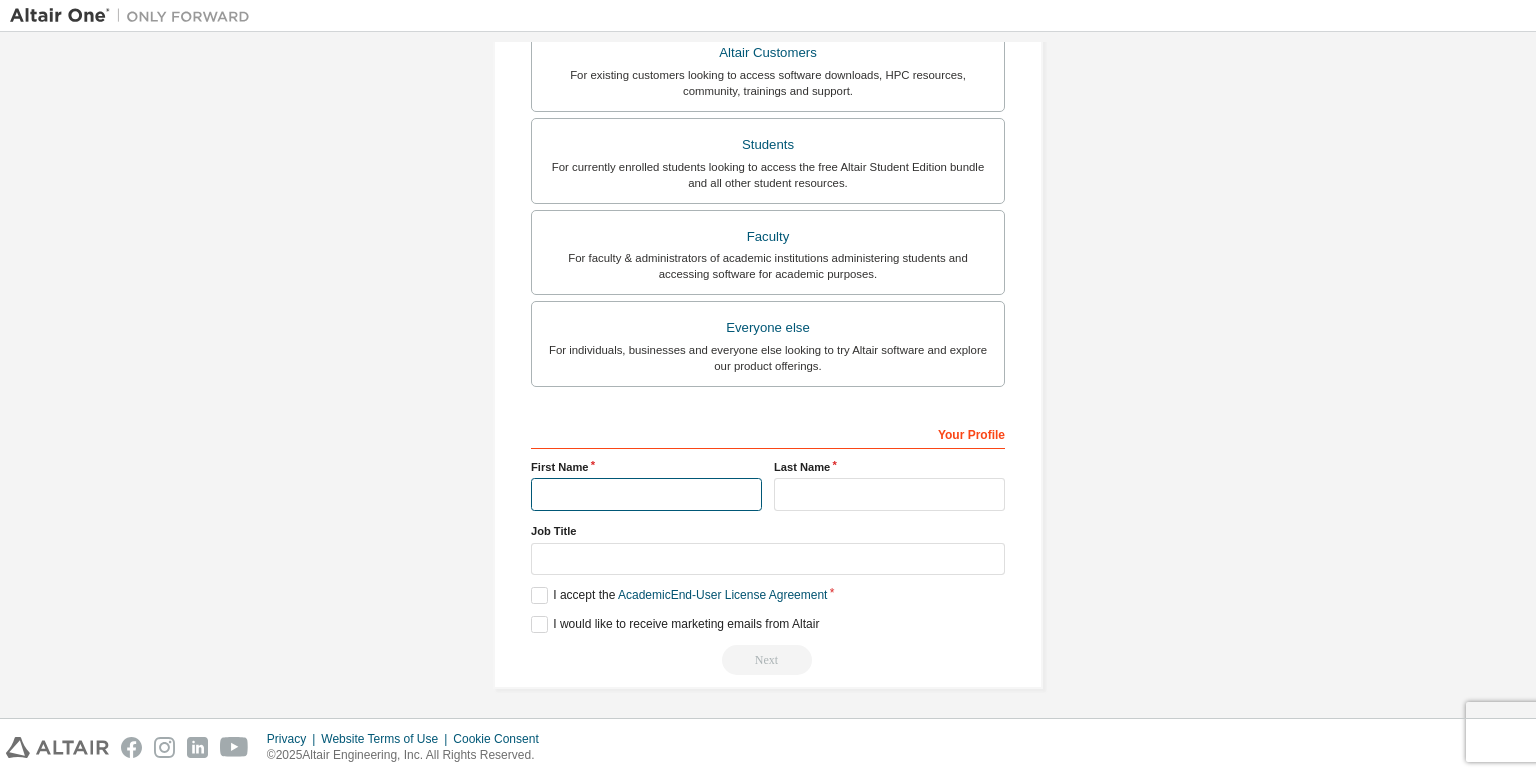 click at bounding box center (646, 494) 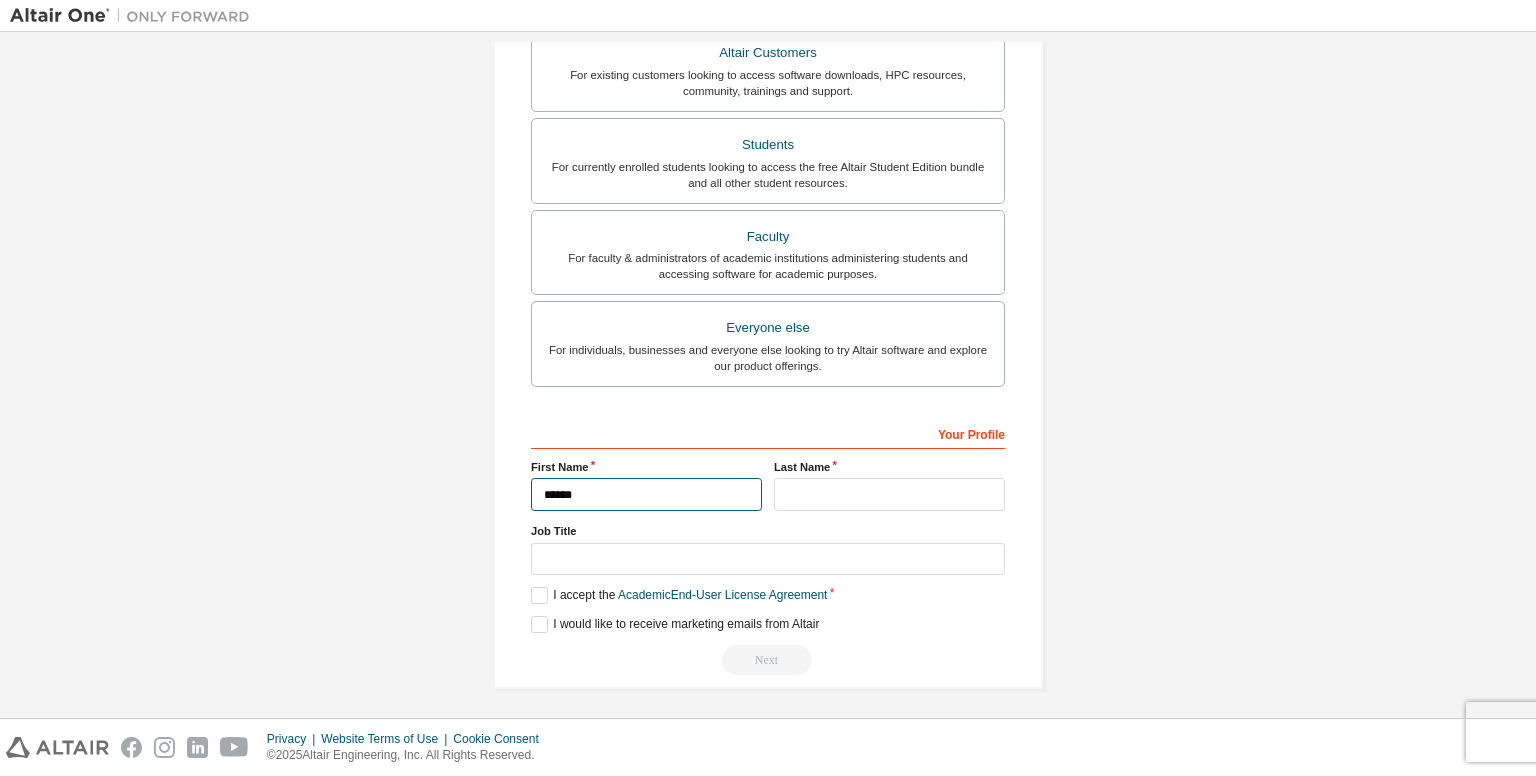type on "******" 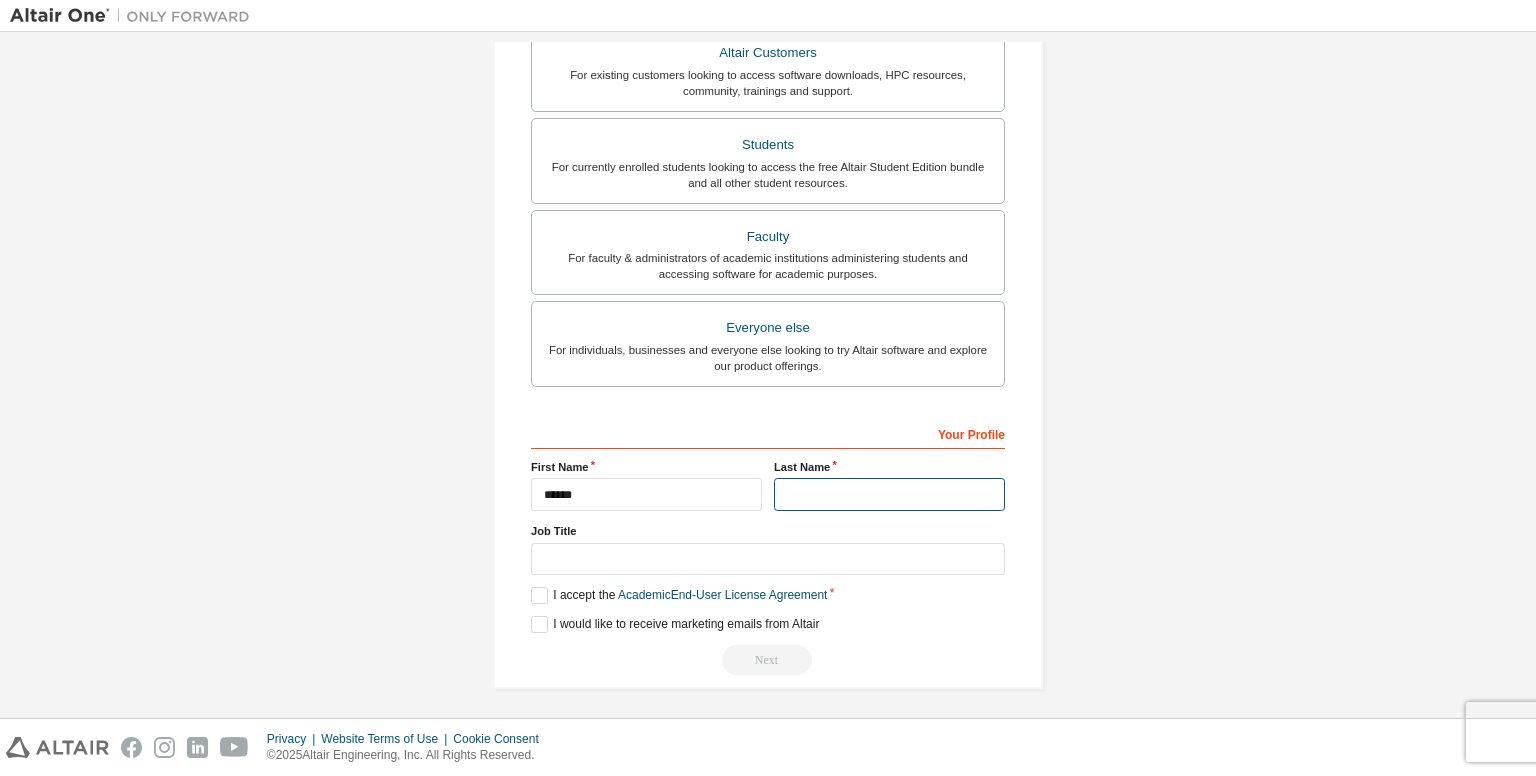 click at bounding box center [889, 494] 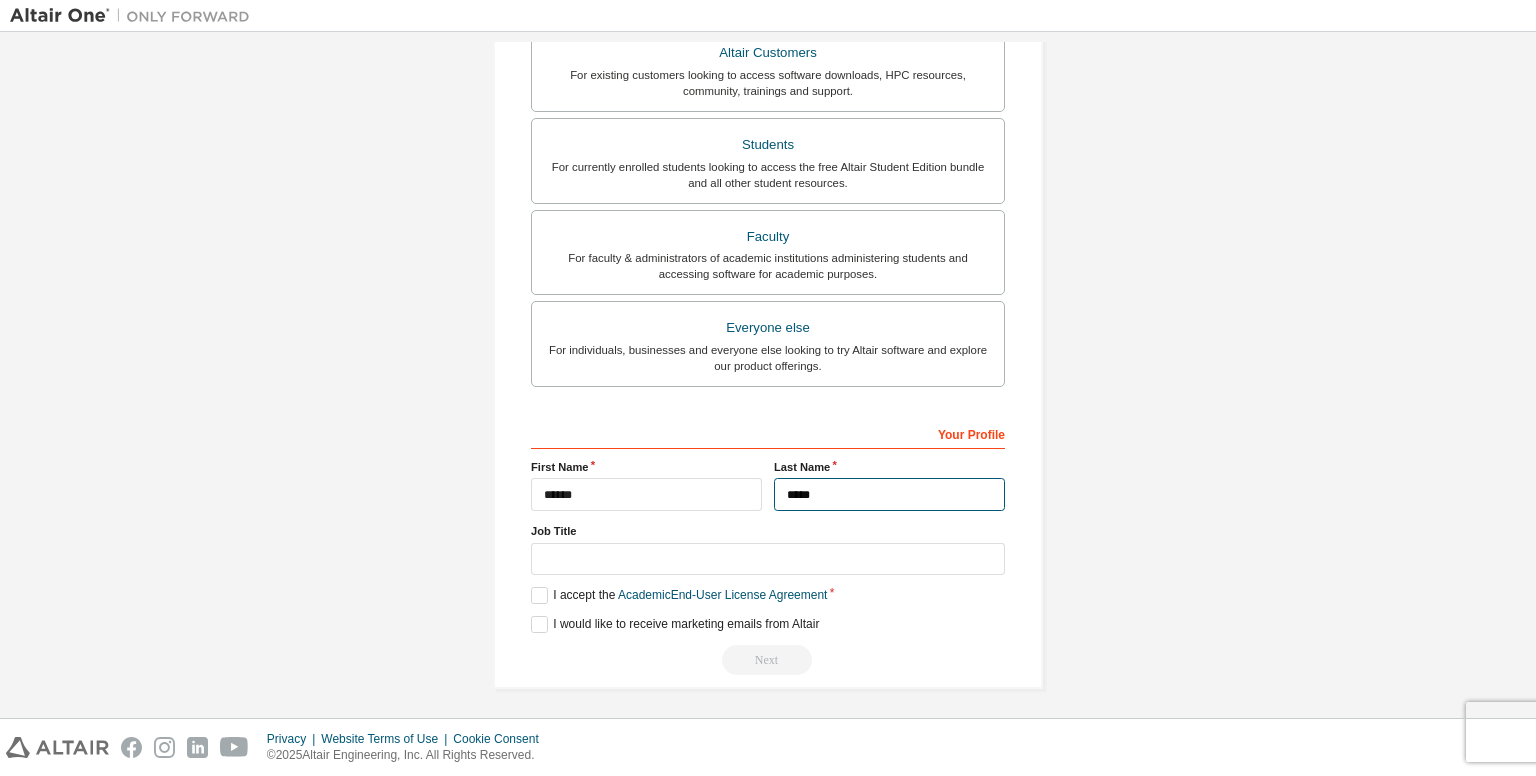 type on "*****" 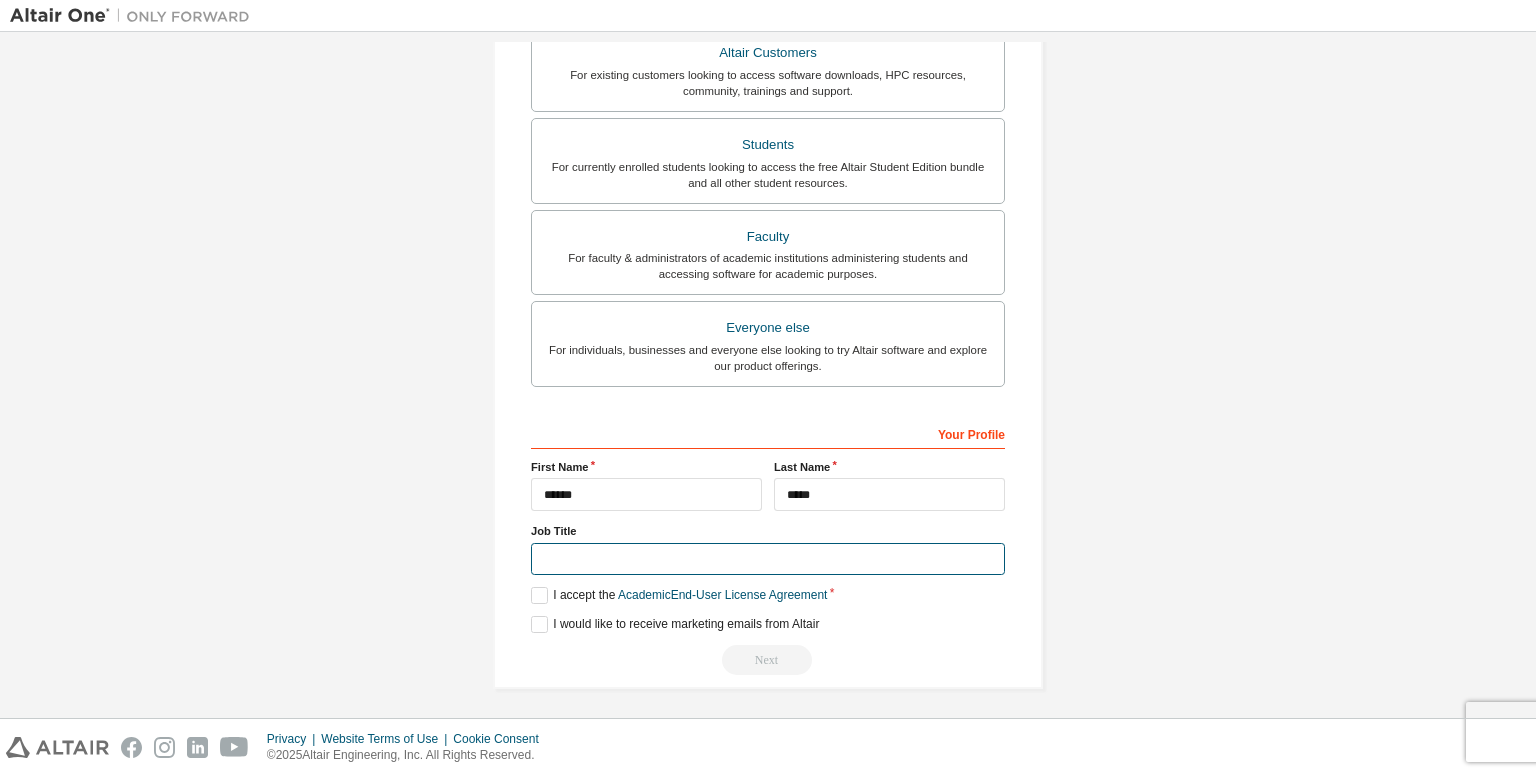 click at bounding box center [768, 559] 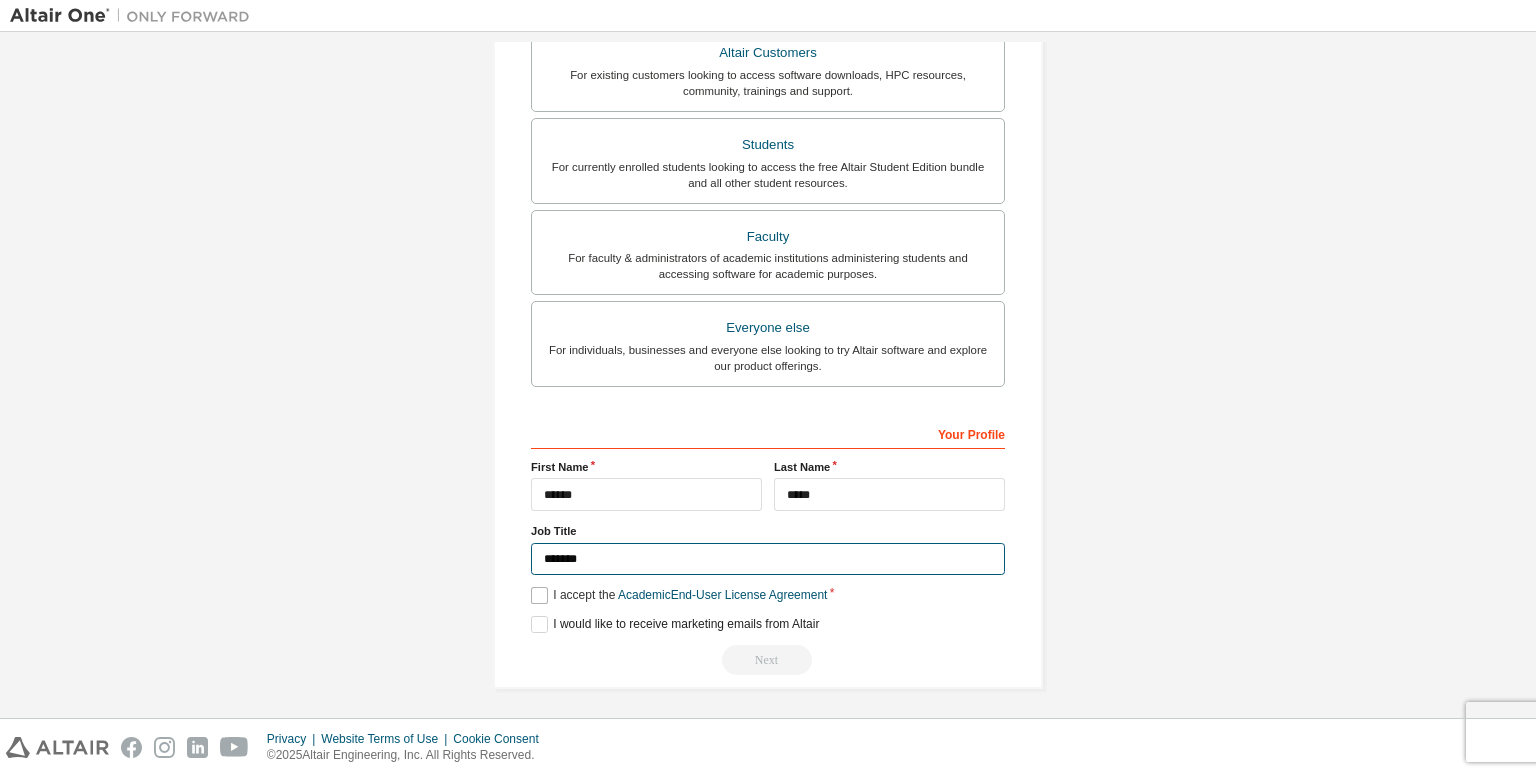 type on "*******" 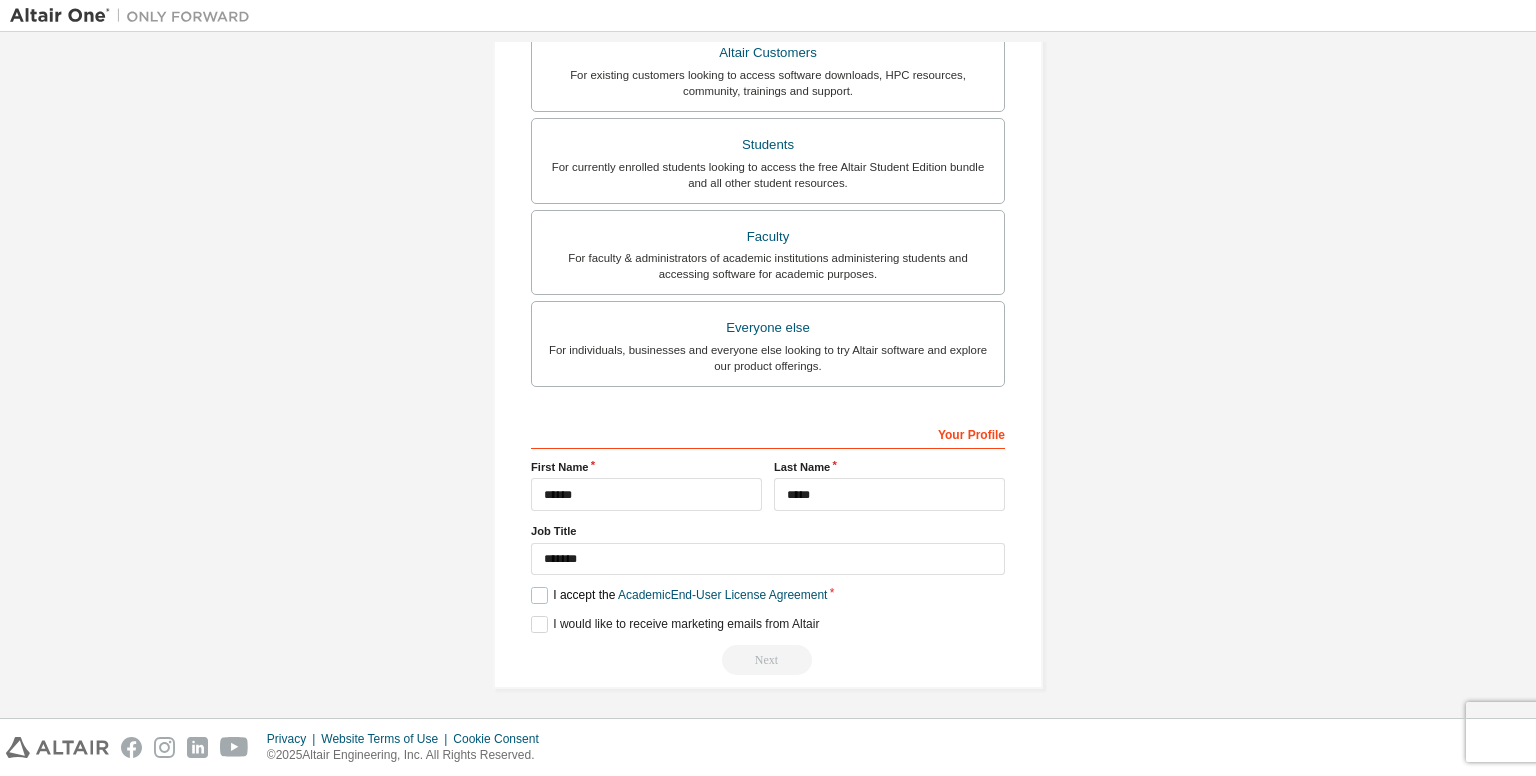 click on "I accept the   Academic   End-User License Agreement" at bounding box center [679, 595] 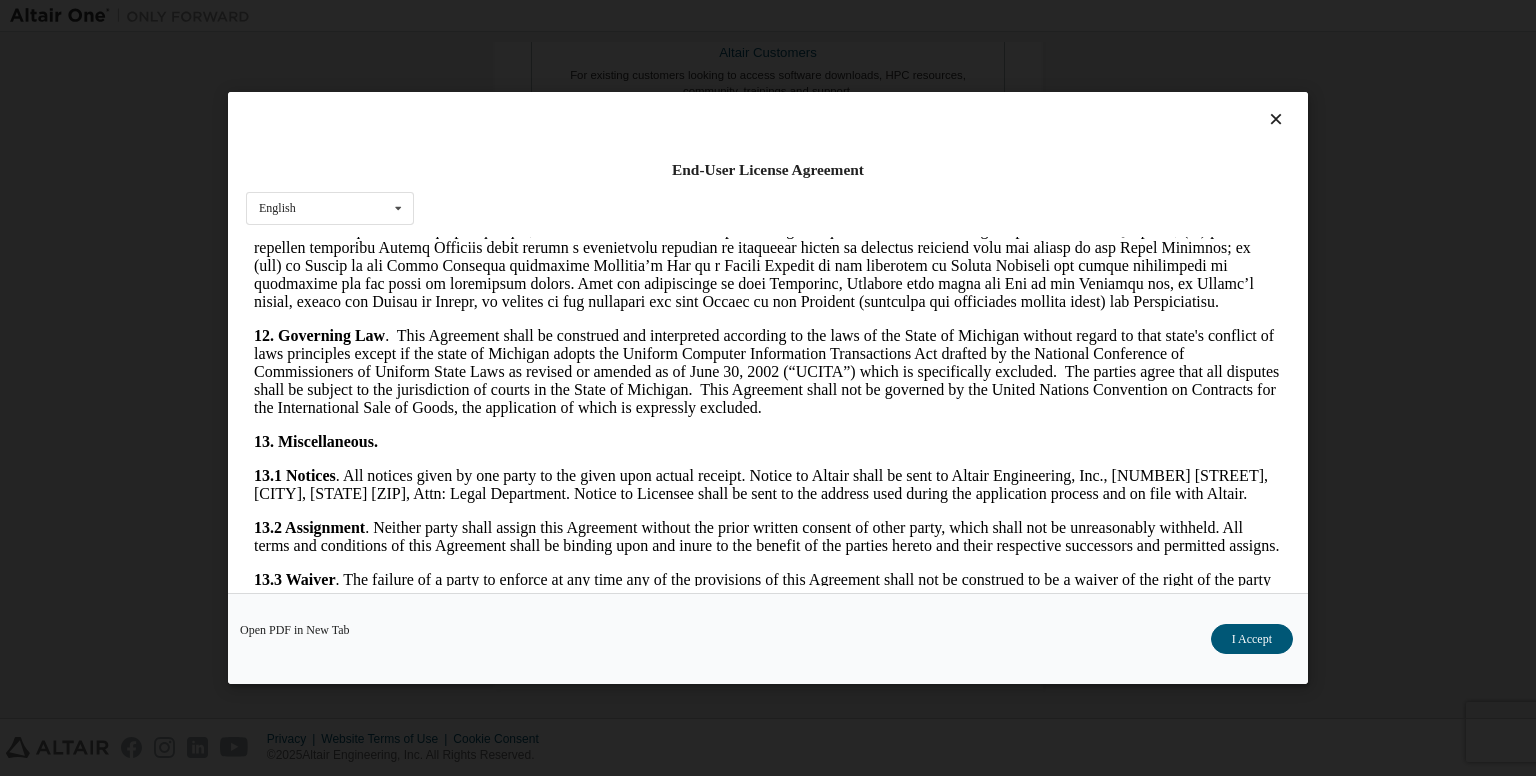 scroll, scrollTop: 3320, scrollLeft: 0, axis: vertical 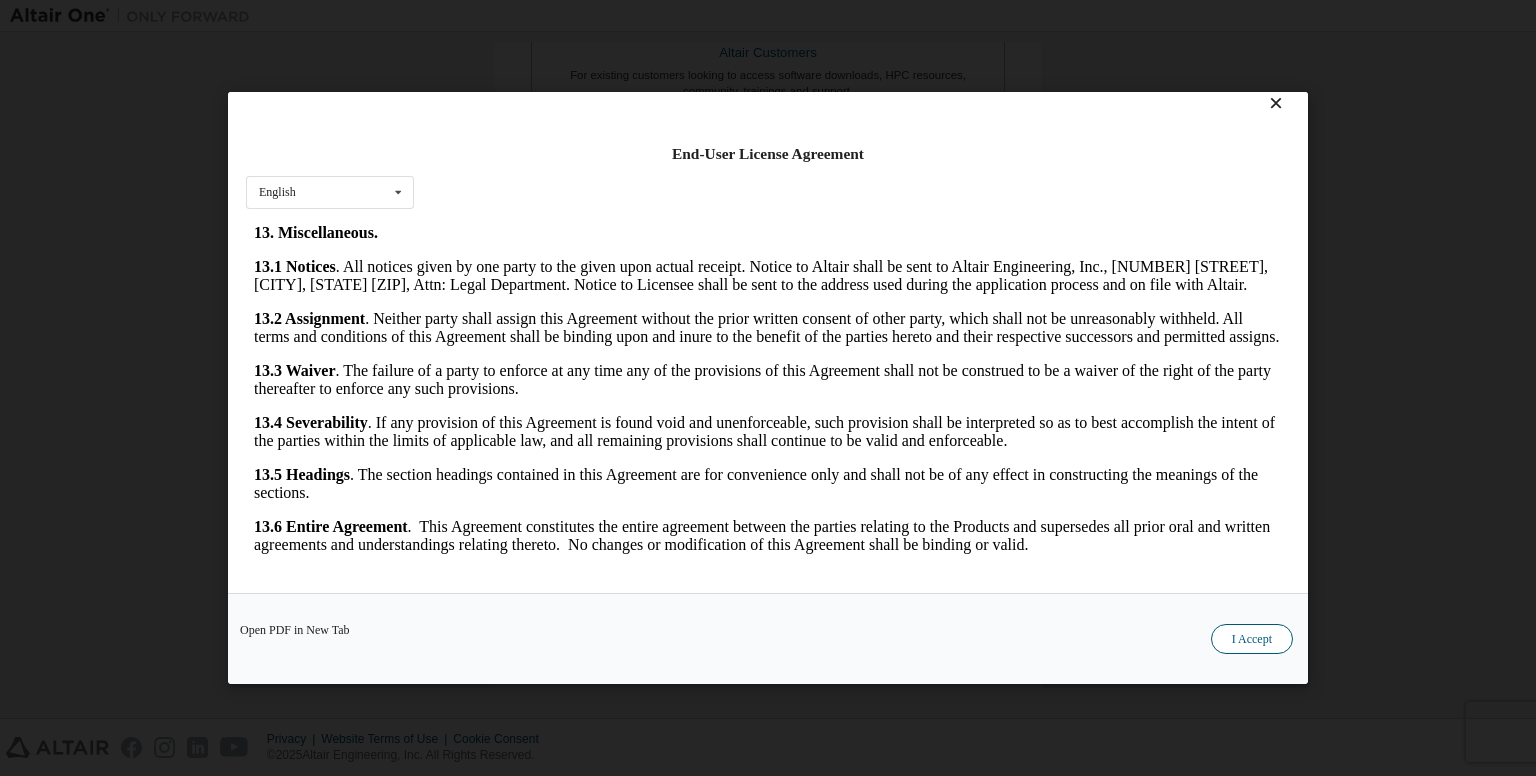 click on "I Accept" at bounding box center [1252, 639] 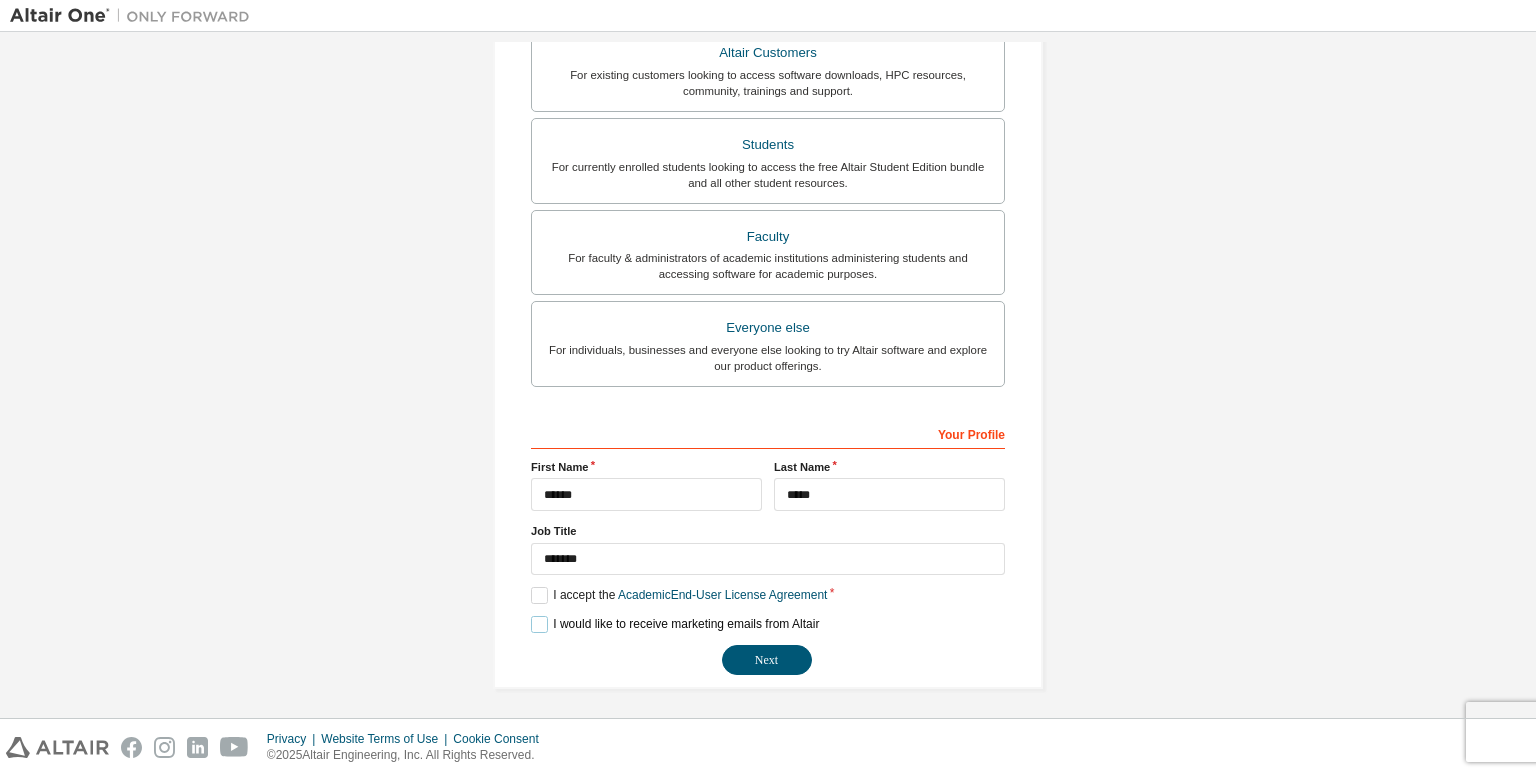 click on "I would like to receive marketing emails from Altair" at bounding box center (675, 624) 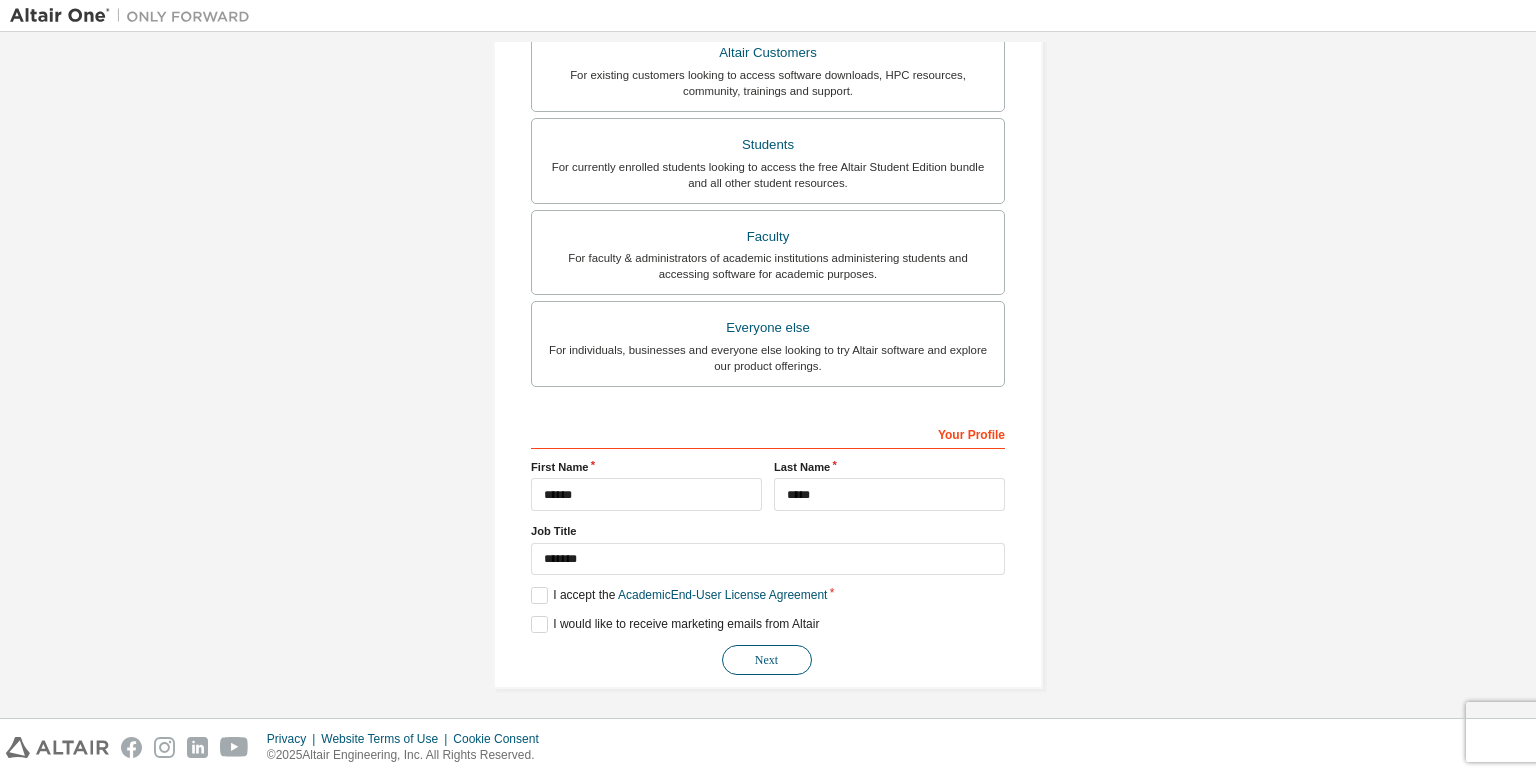 click on "Next" at bounding box center (767, 660) 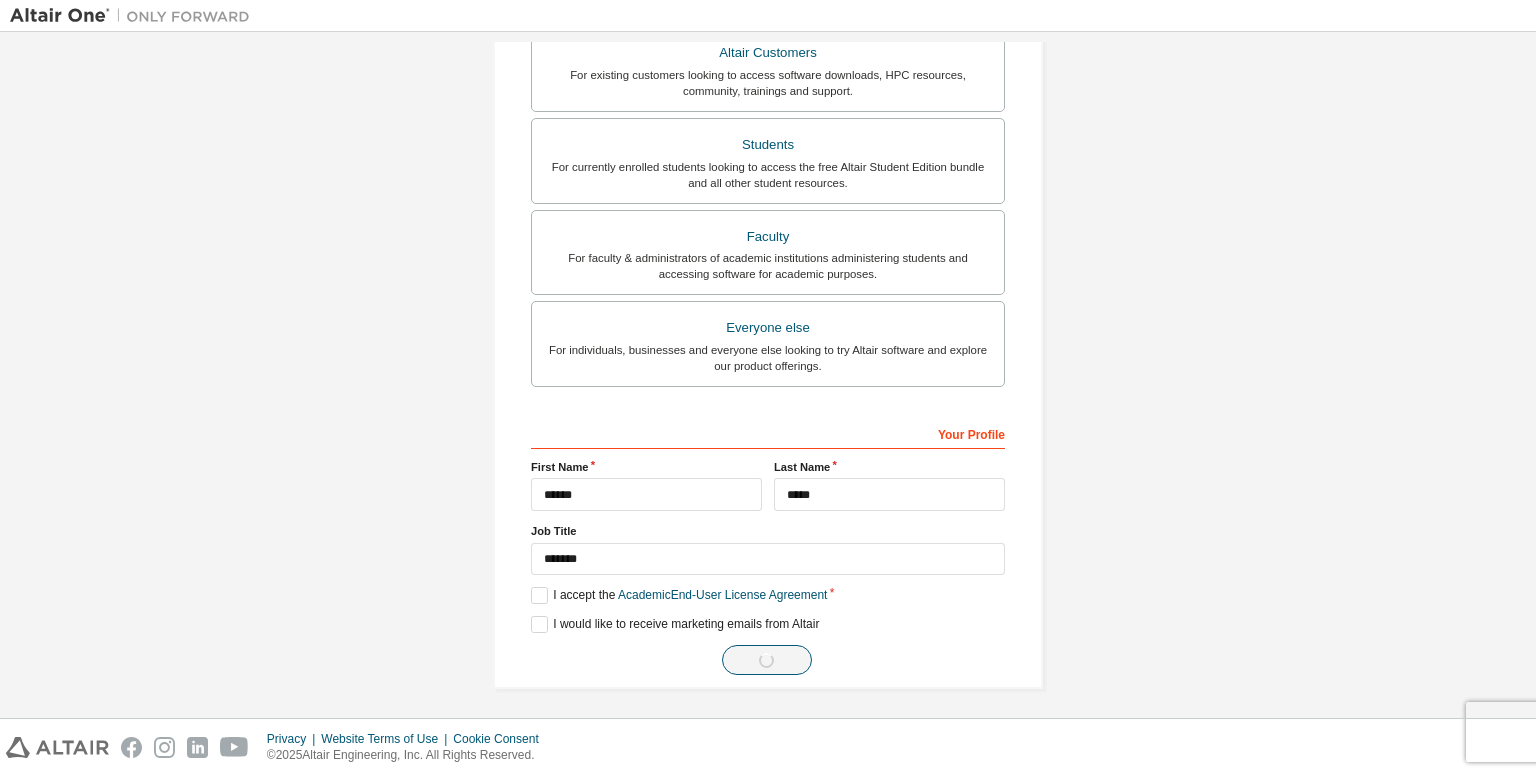scroll, scrollTop: 0, scrollLeft: 0, axis: both 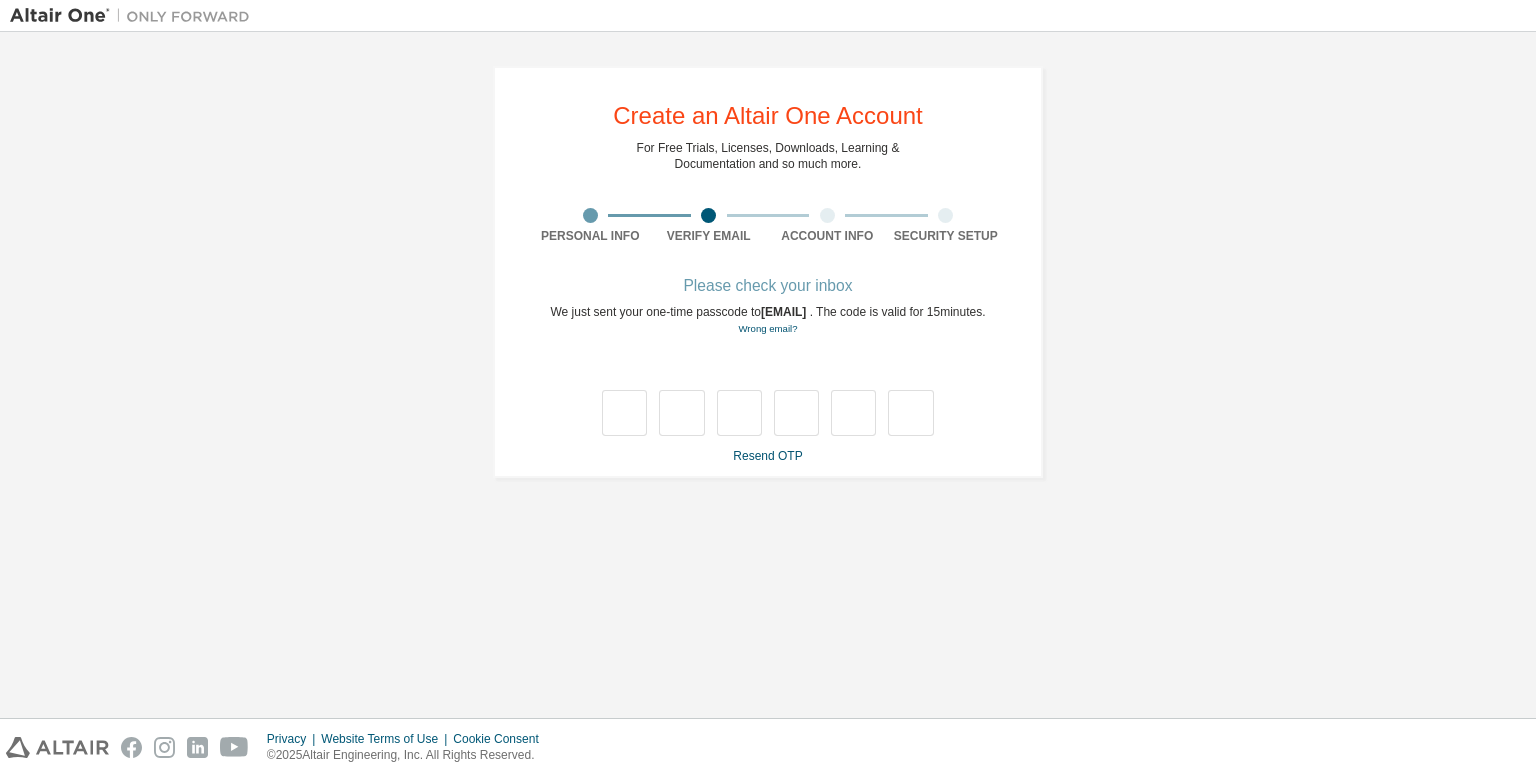 type on "*" 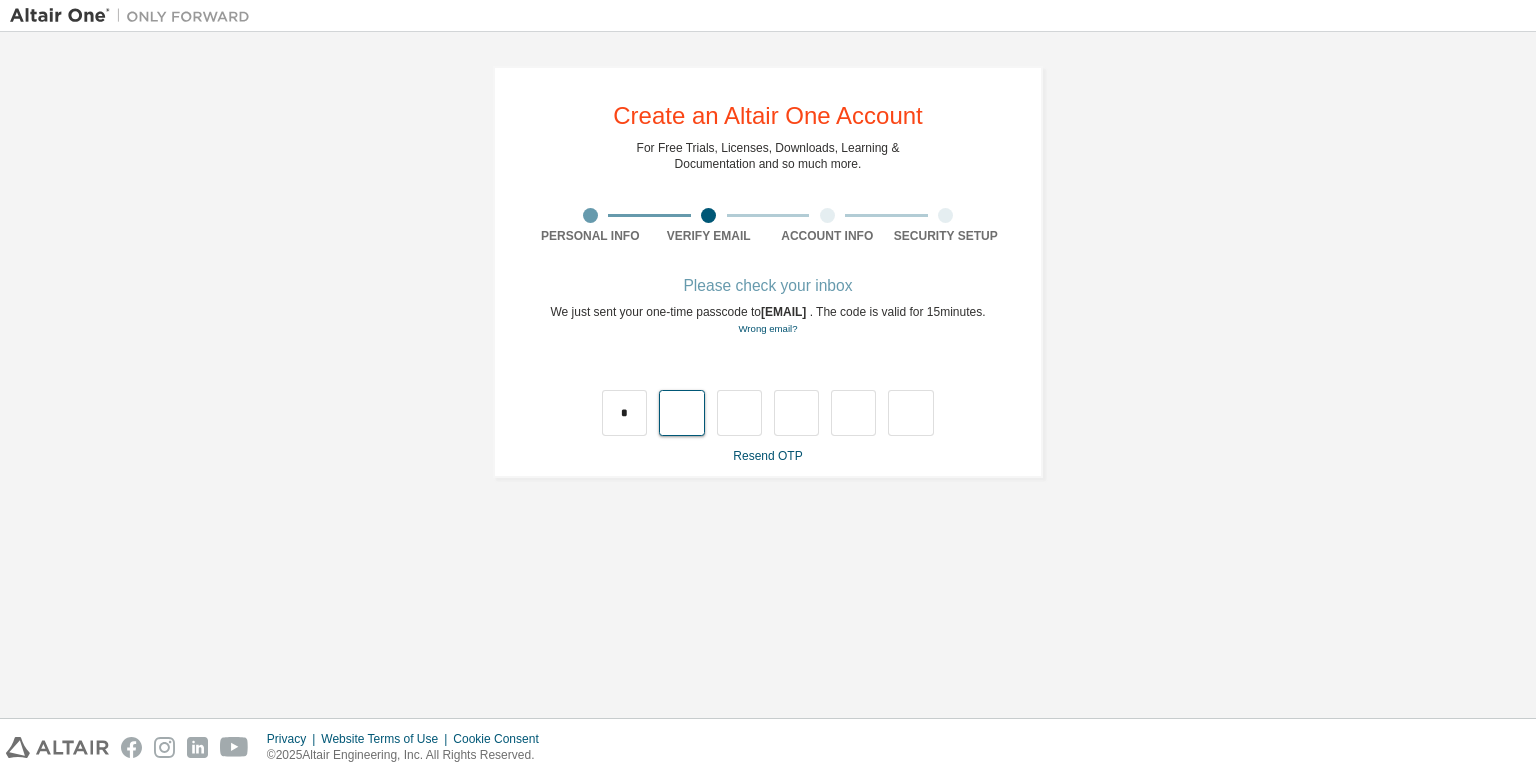 type on "*" 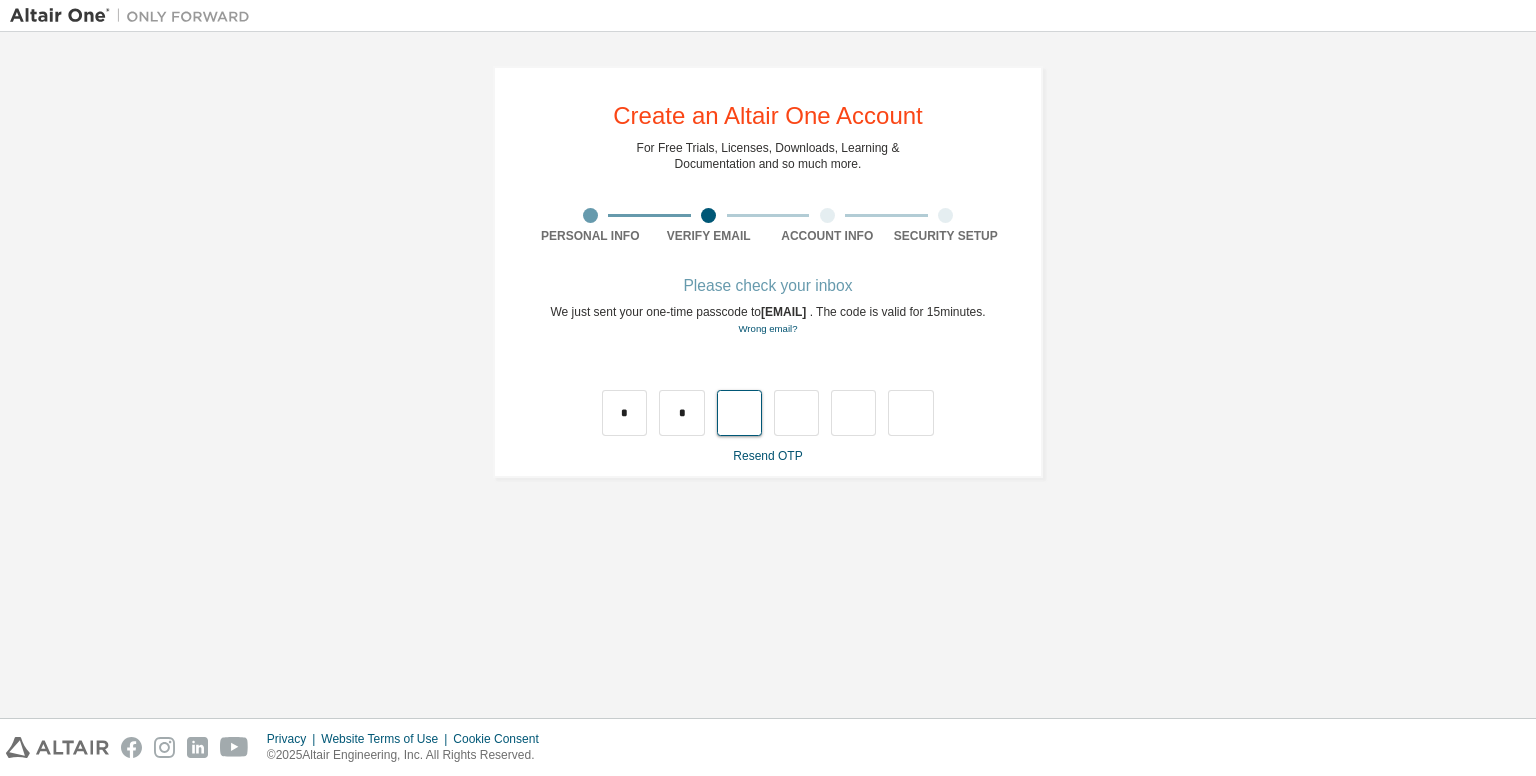 type on "*" 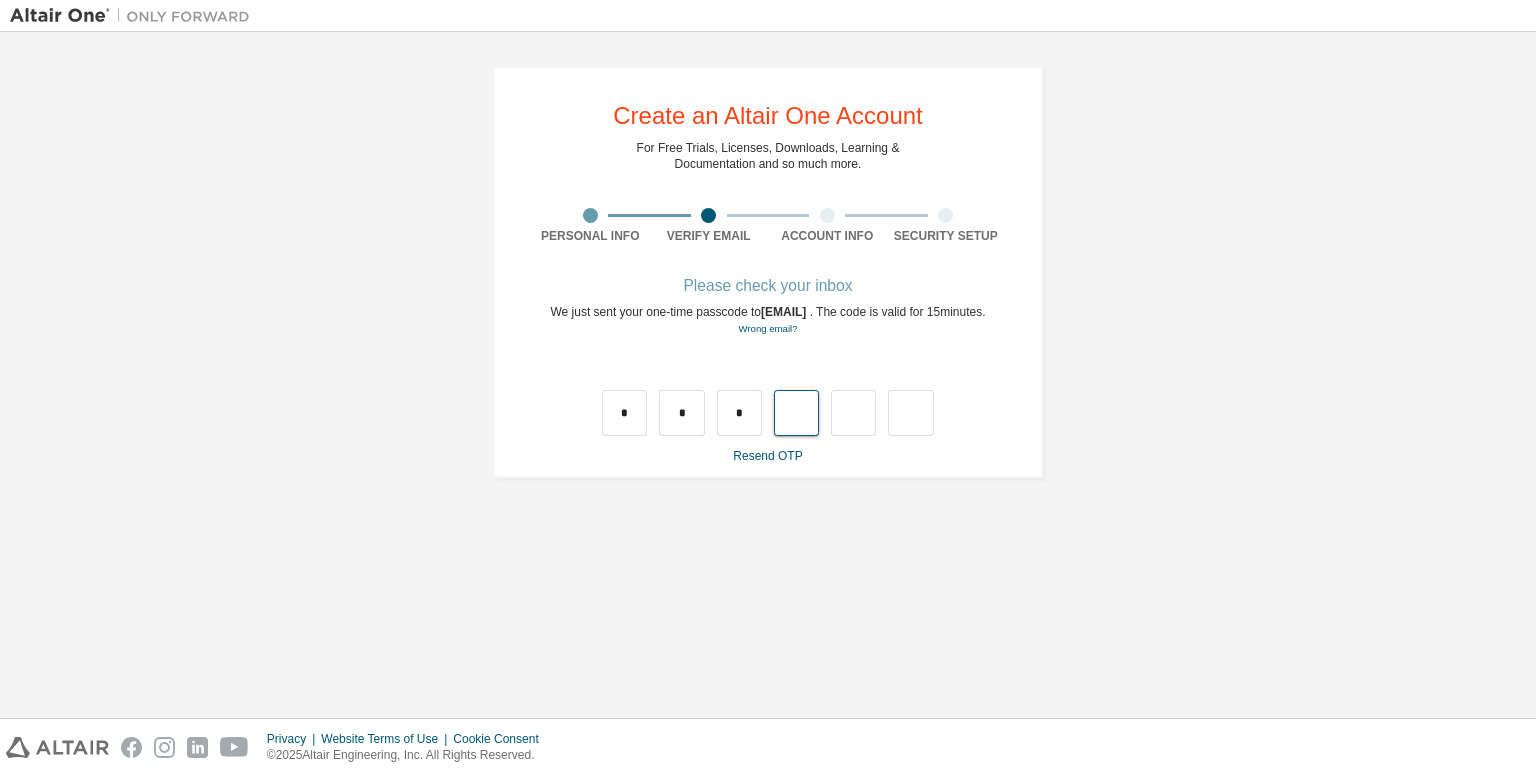 type on "*" 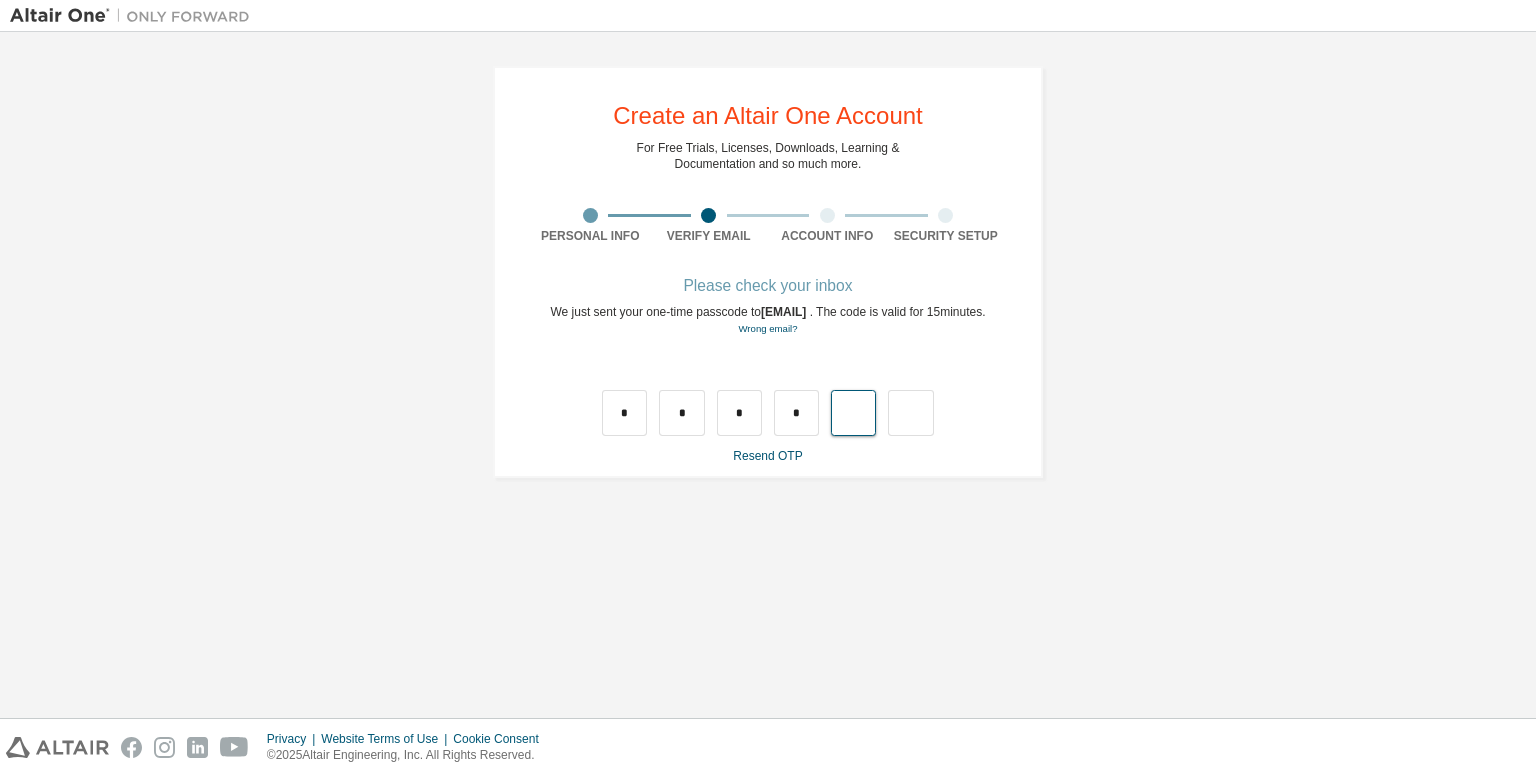 type on "*" 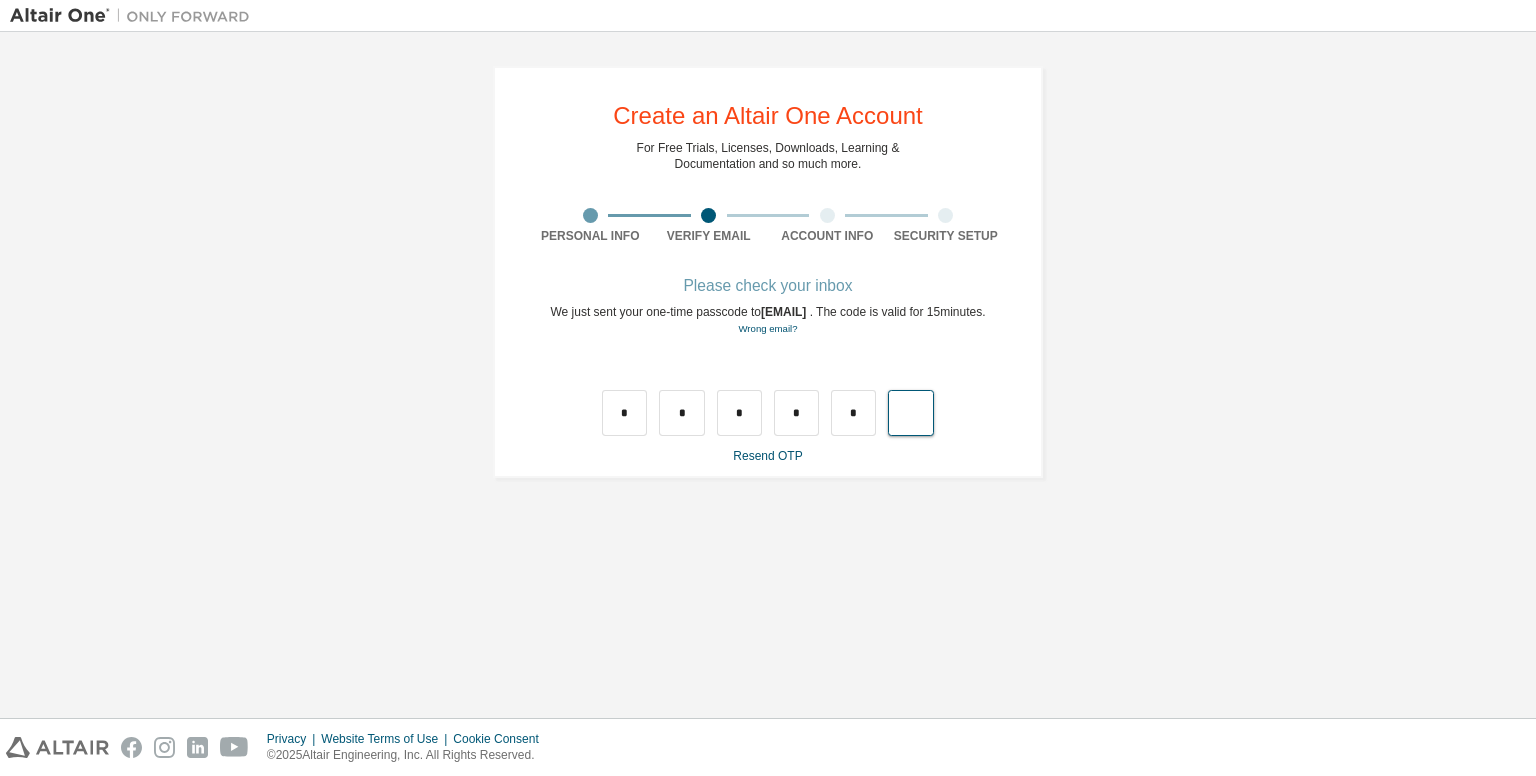 type on "*" 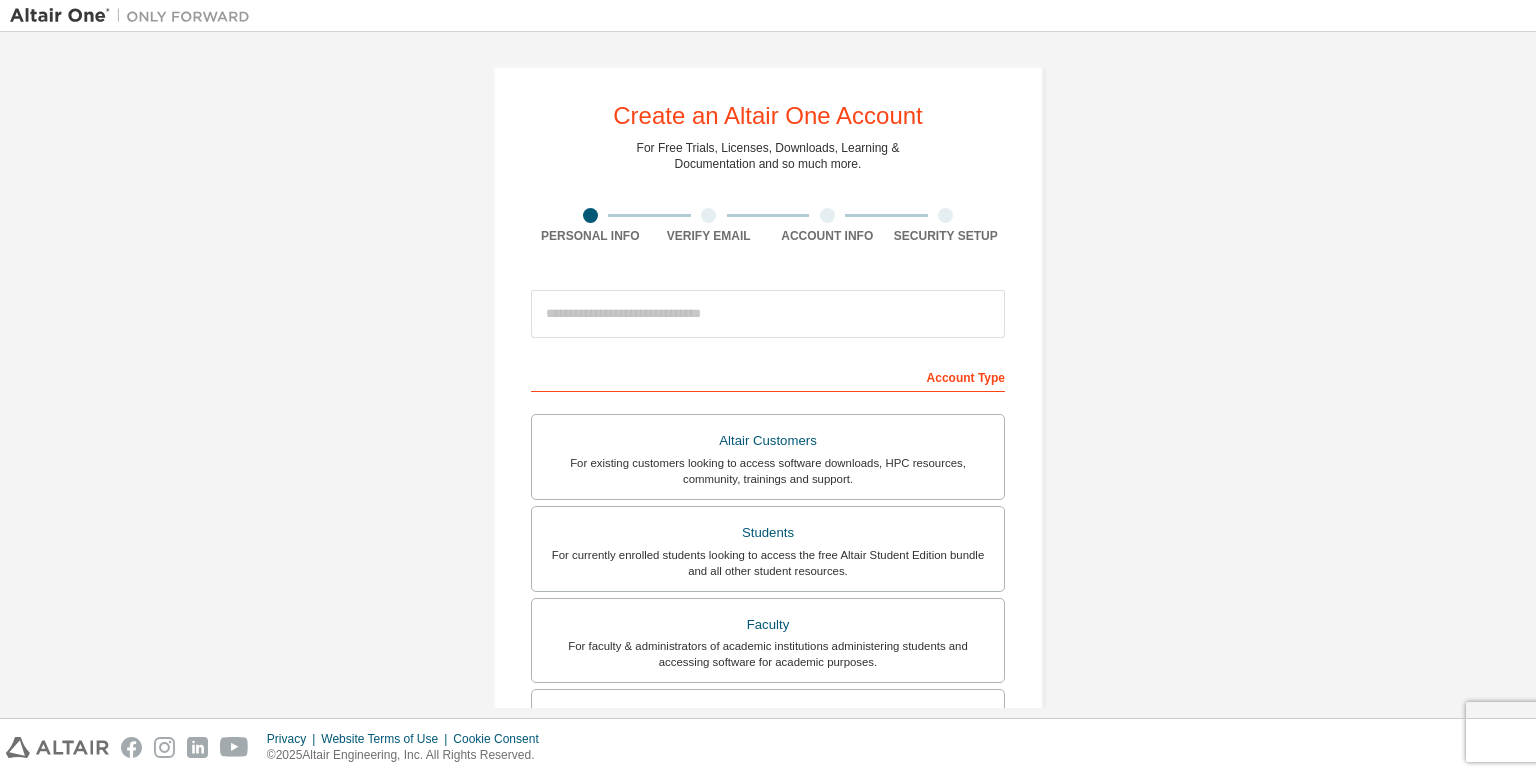 scroll, scrollTop: 0, scrollLeft: 0, axis: both 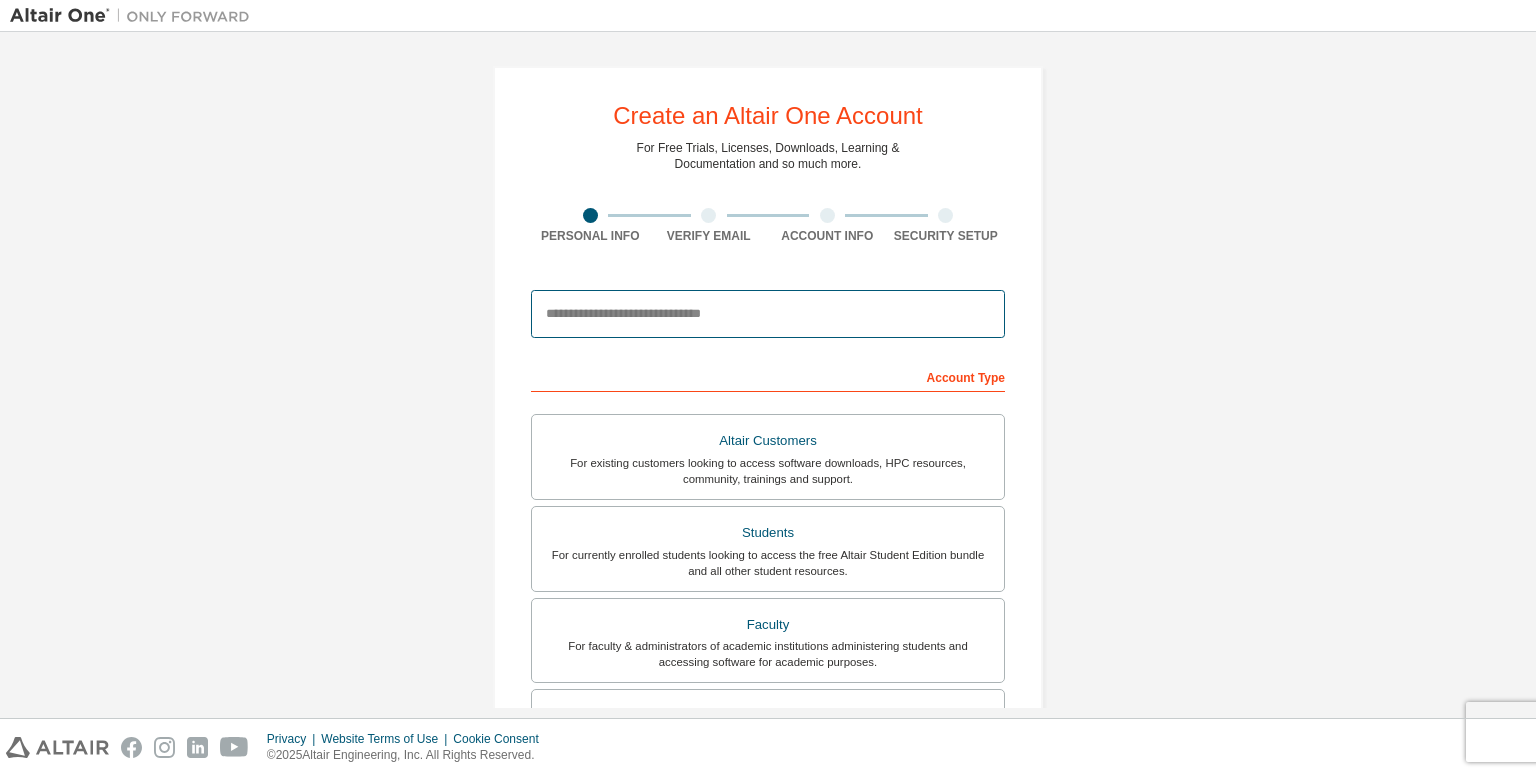 click at bounding box center [768, 314] 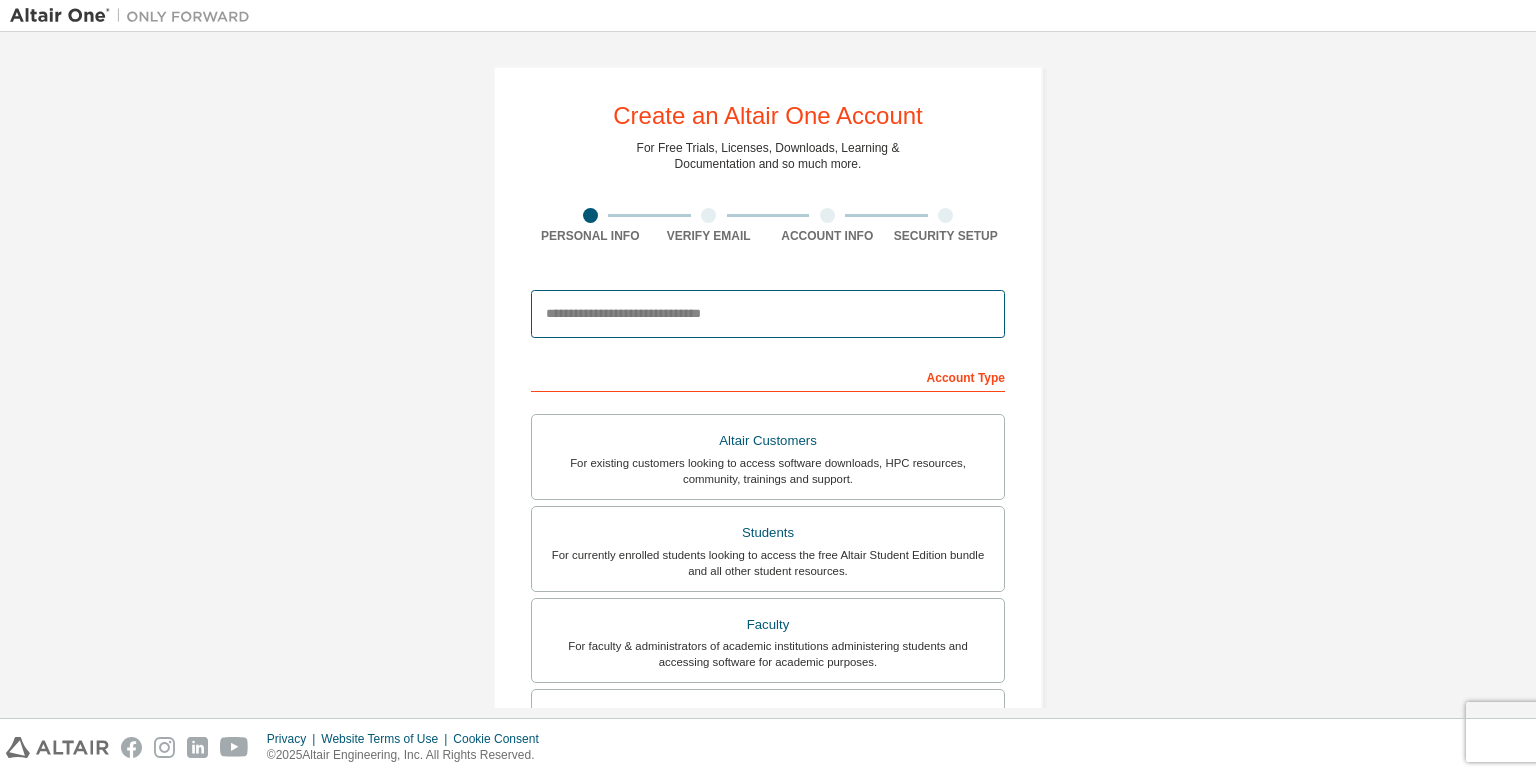 type on "**********" 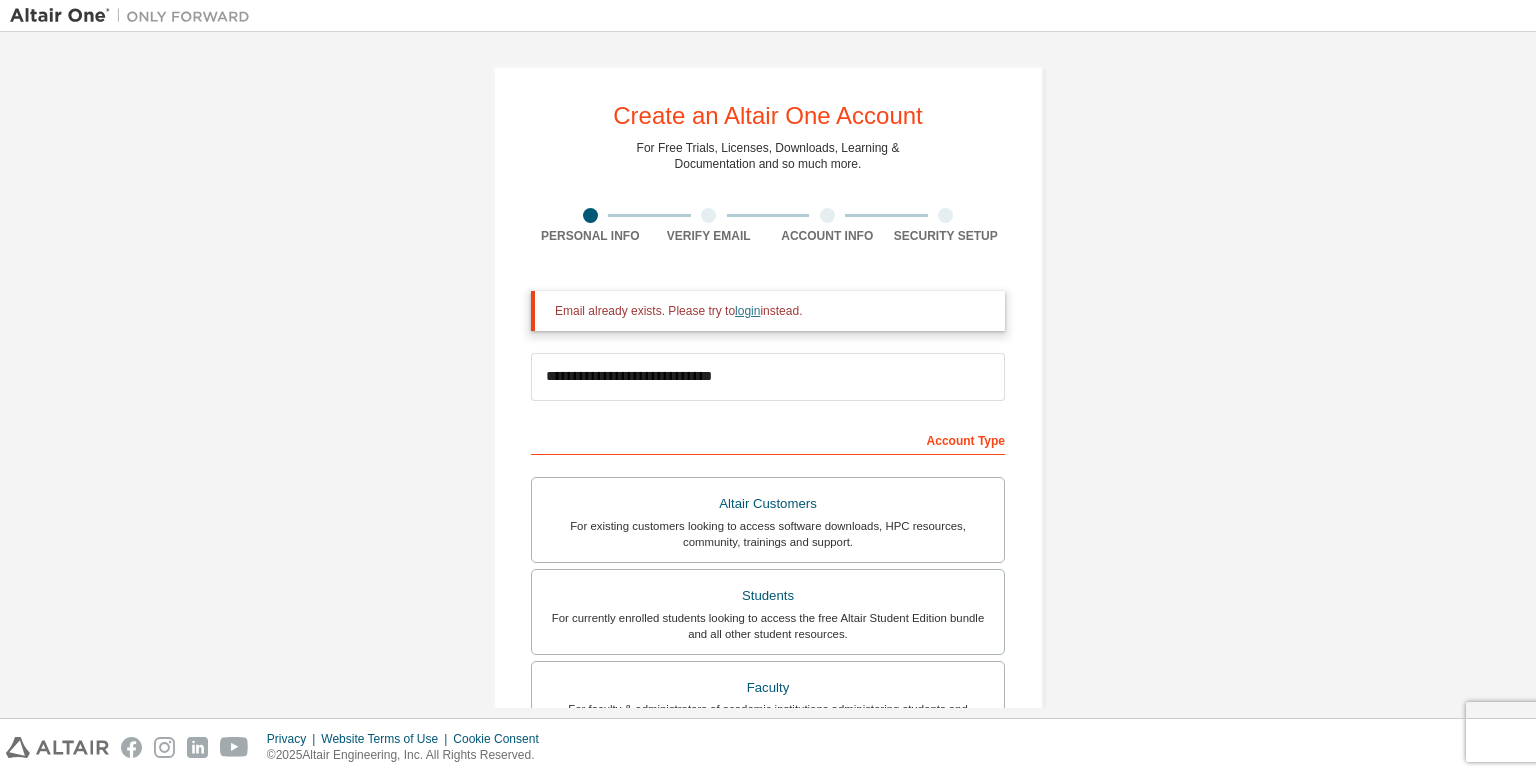 click on "login" at bounding box center [747, 311] 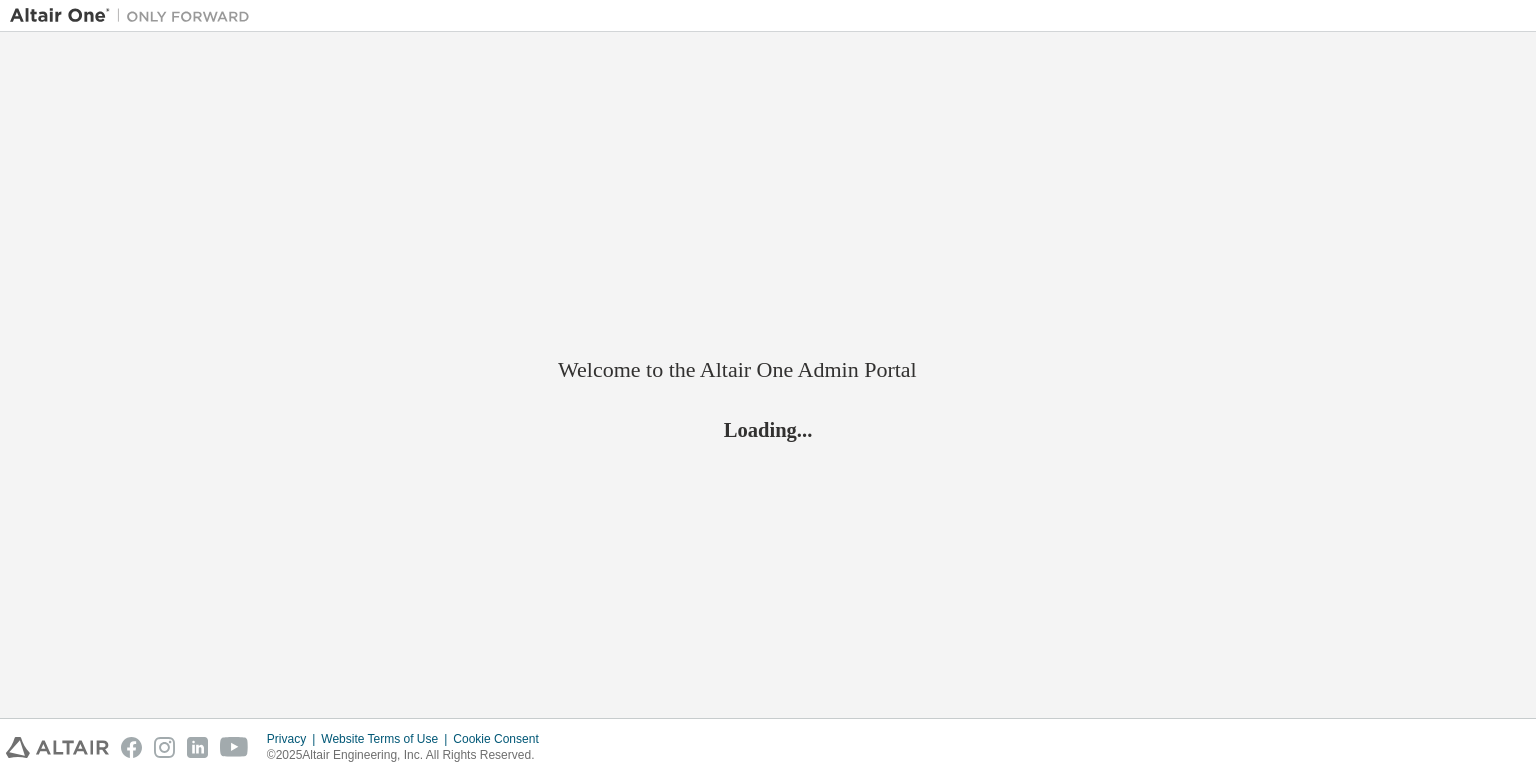 scroll, scrollTop: 0, scrollLeft: 0, axis: both 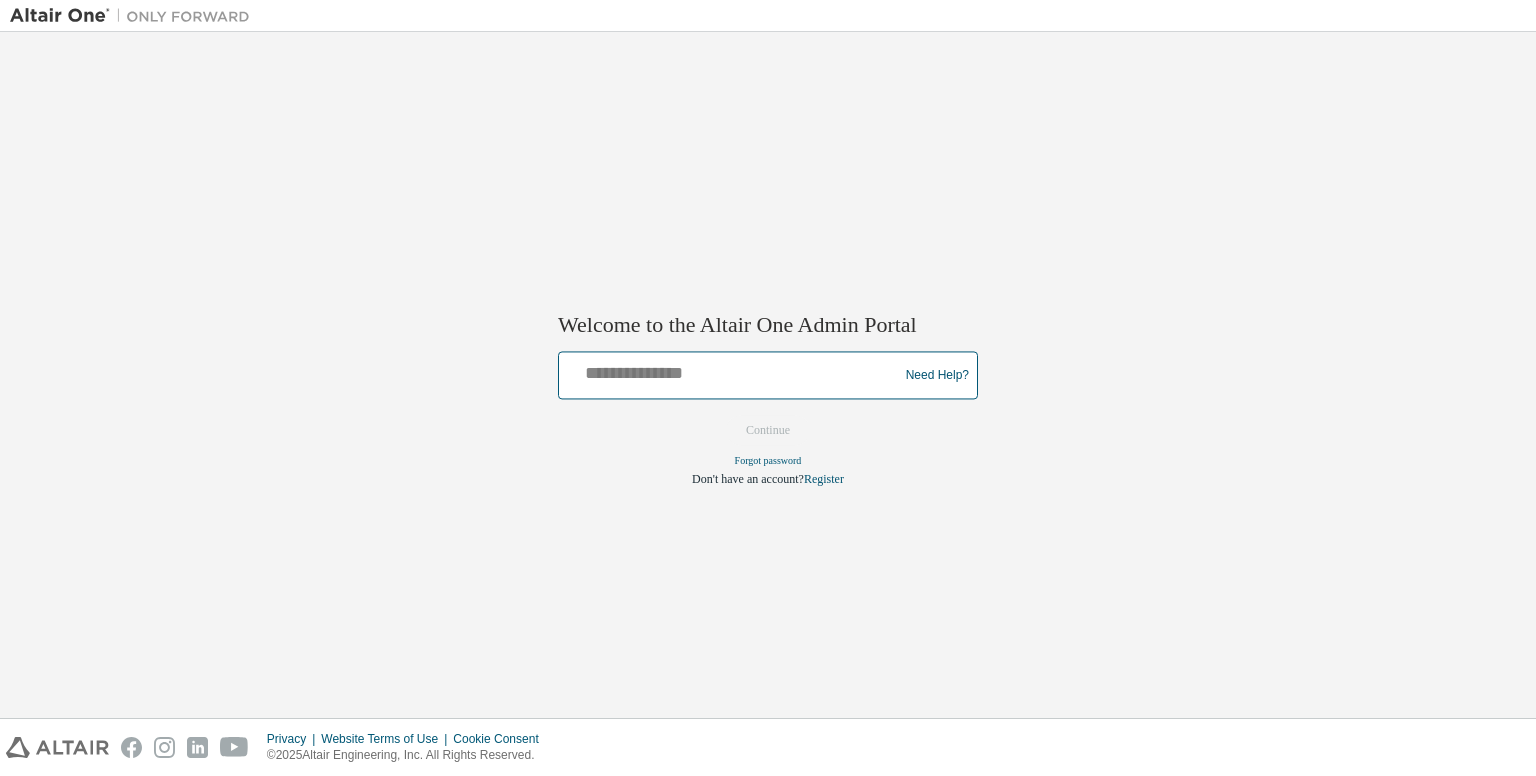 click at bounding box center [731, 371] 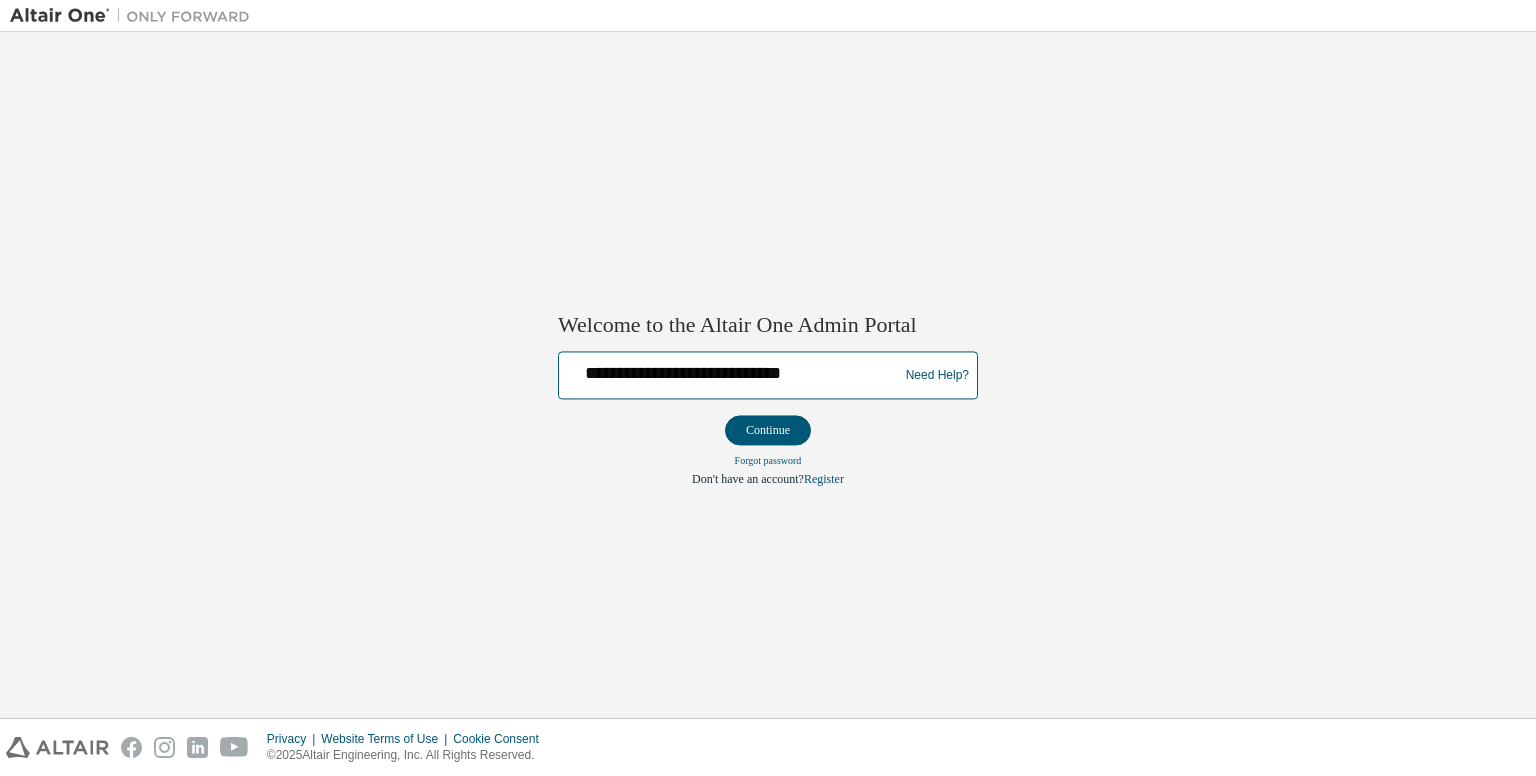 click on "**********" at bounding box center (731, 371) 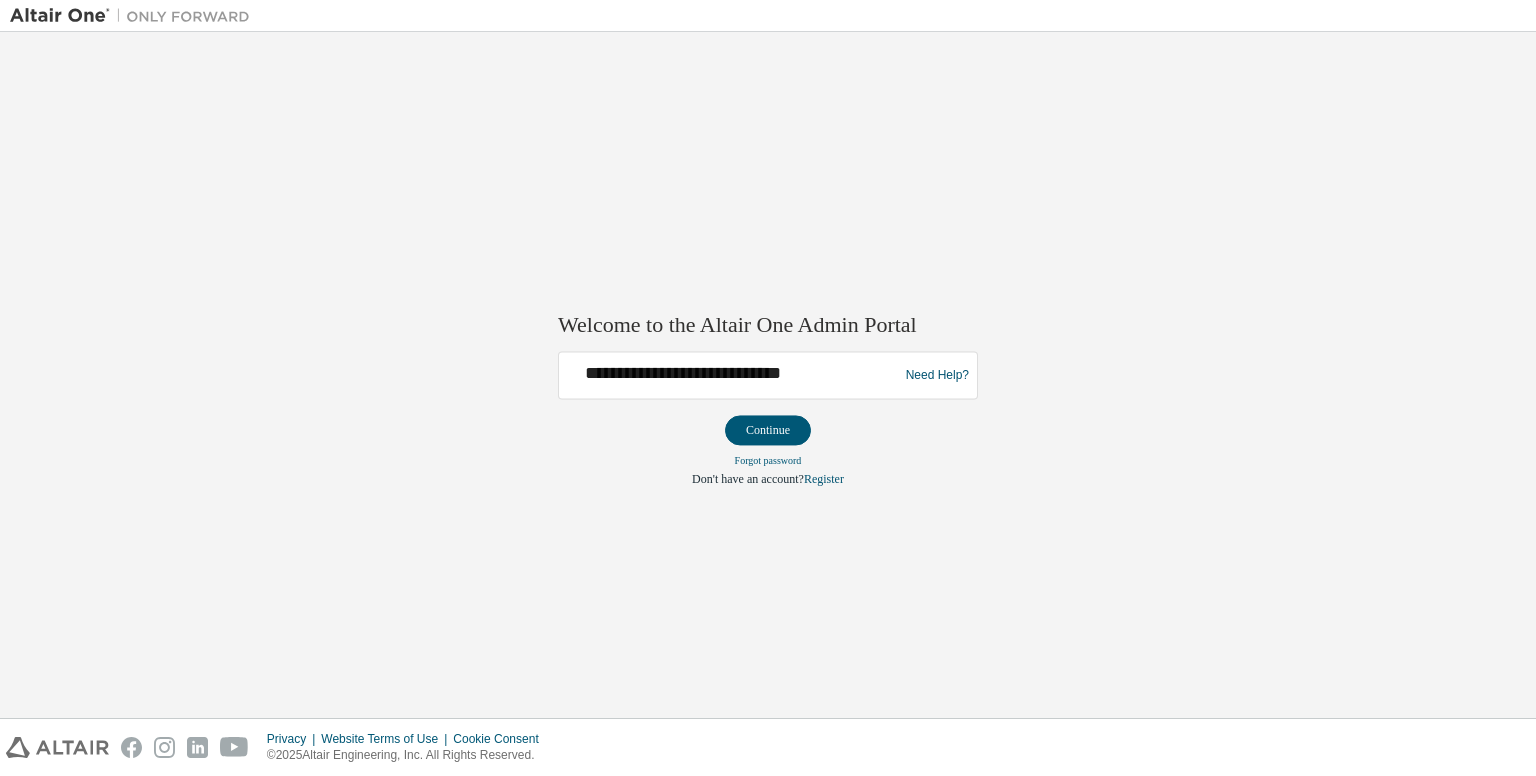 click on "**********" at bounding box center (731, 376) 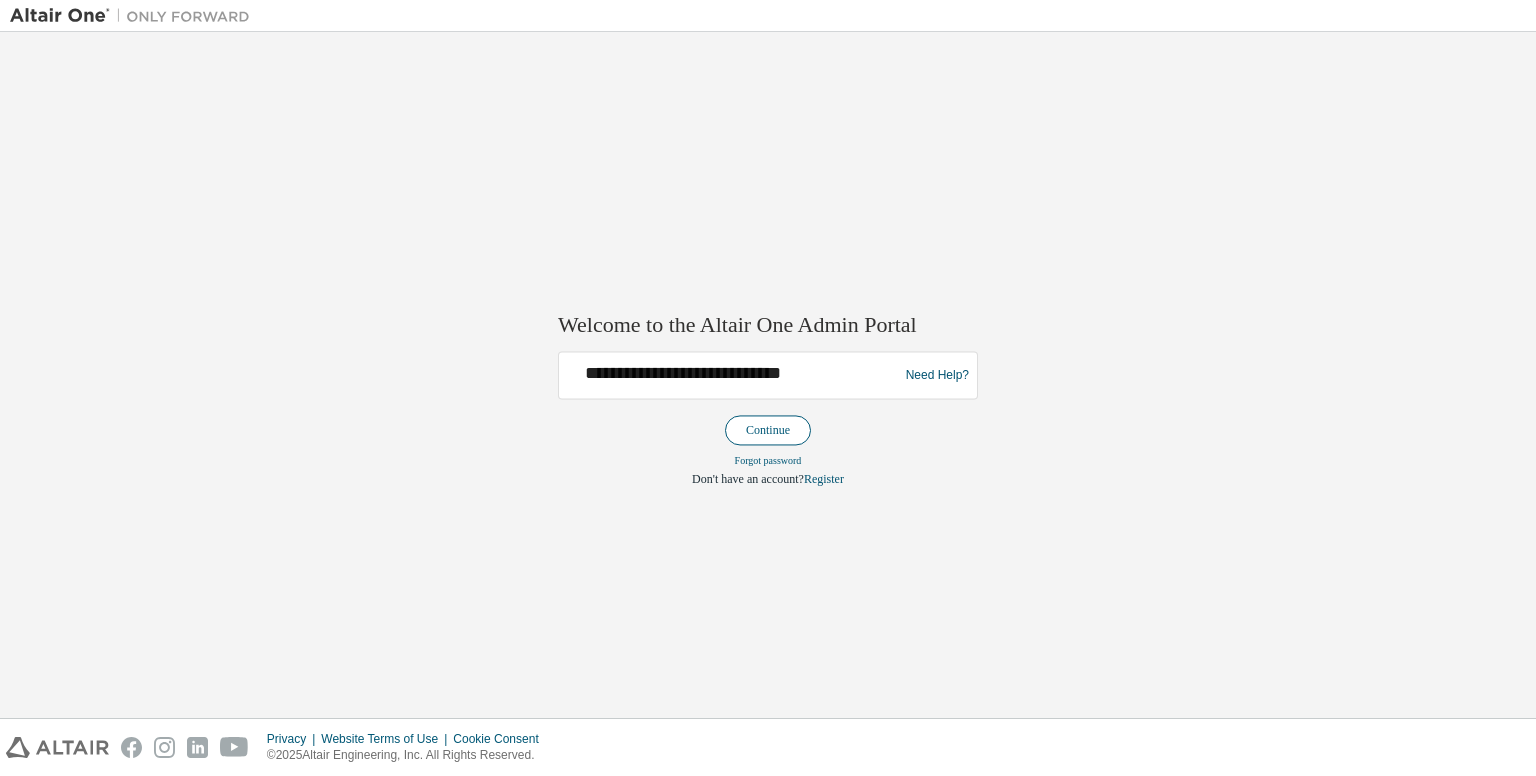 click on "Continue" at bounding box center (768, 431) 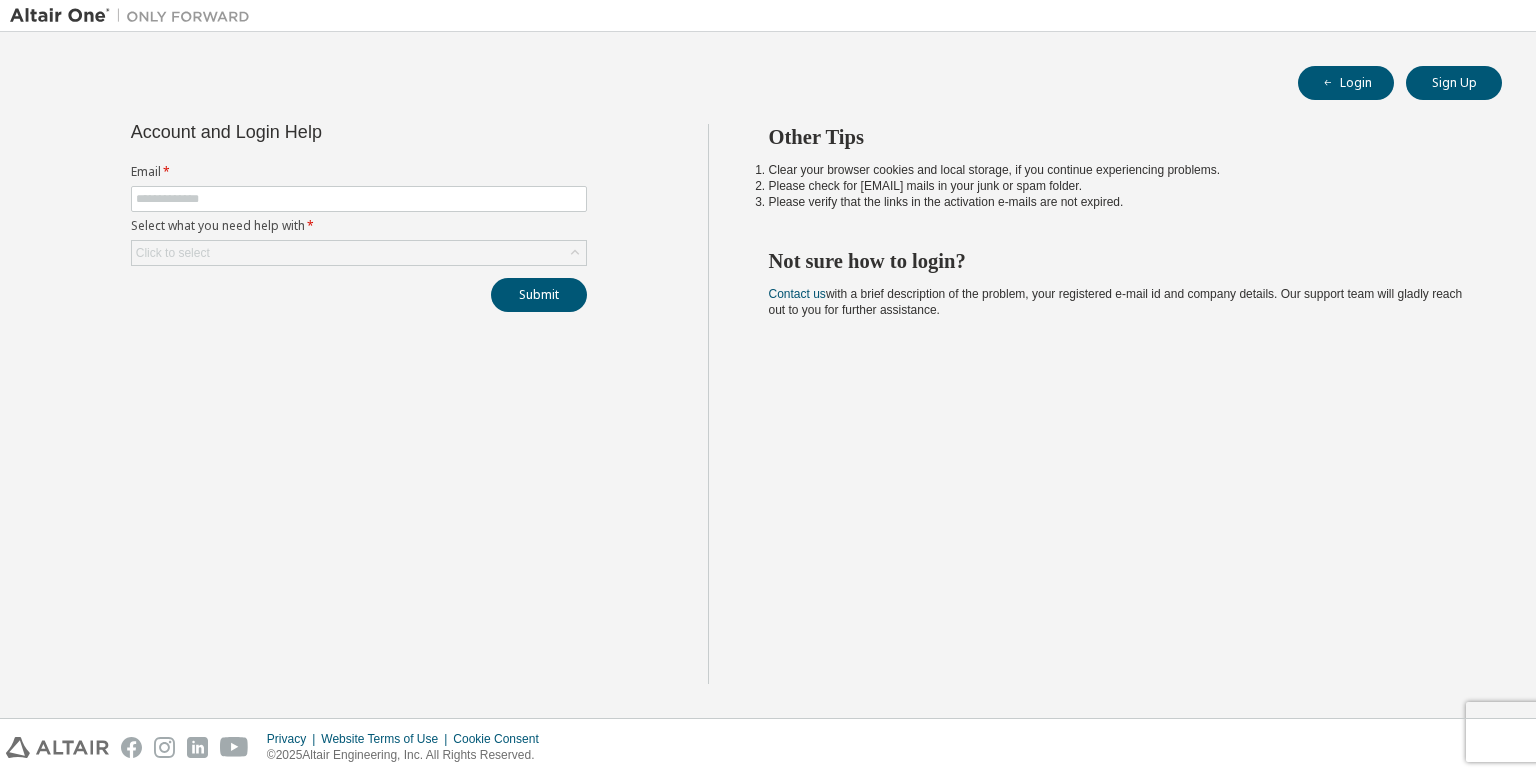 scroll, scrollTop: 0, scrollLeft: 0, axis: both 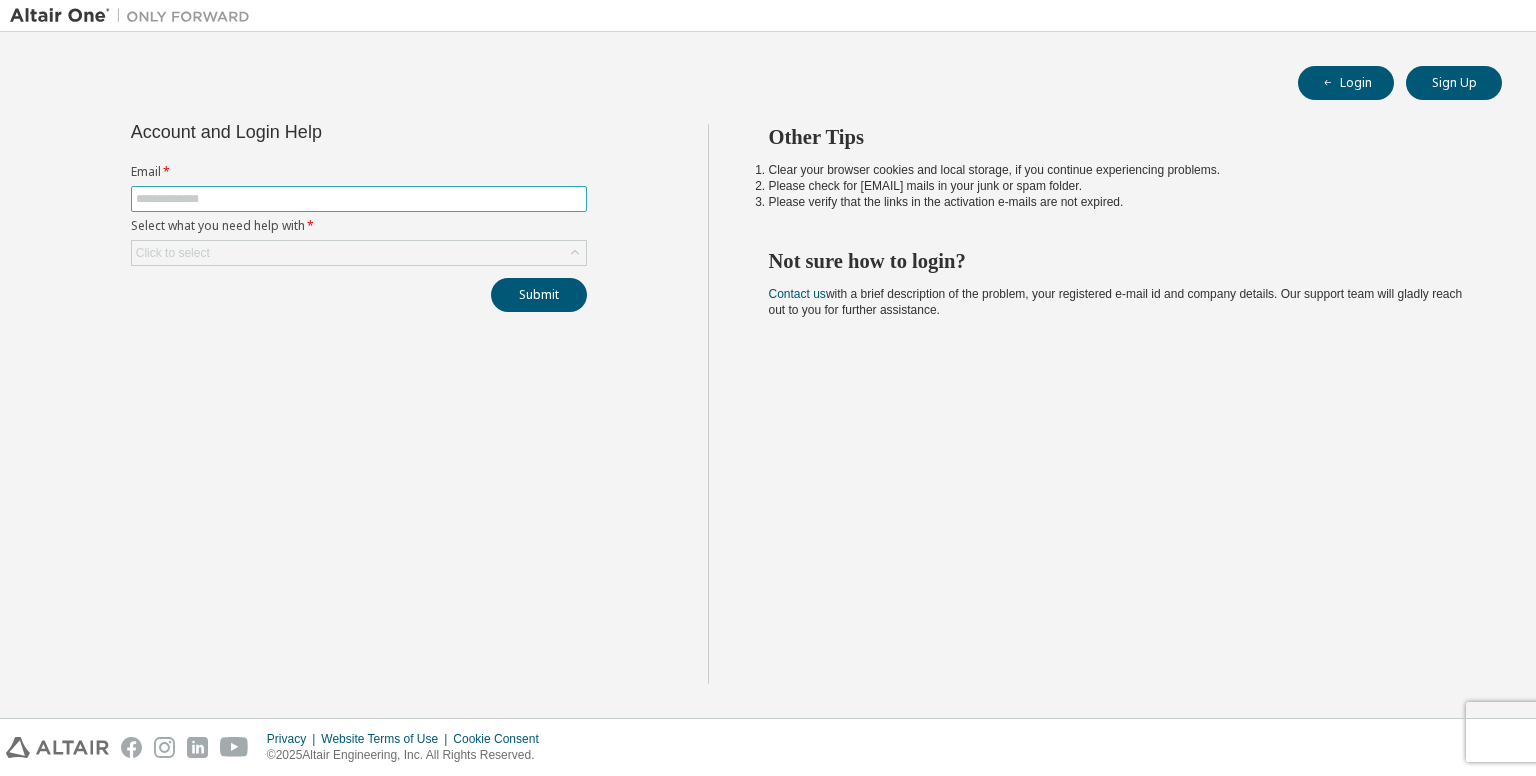 click at bounding box center (359, 199) 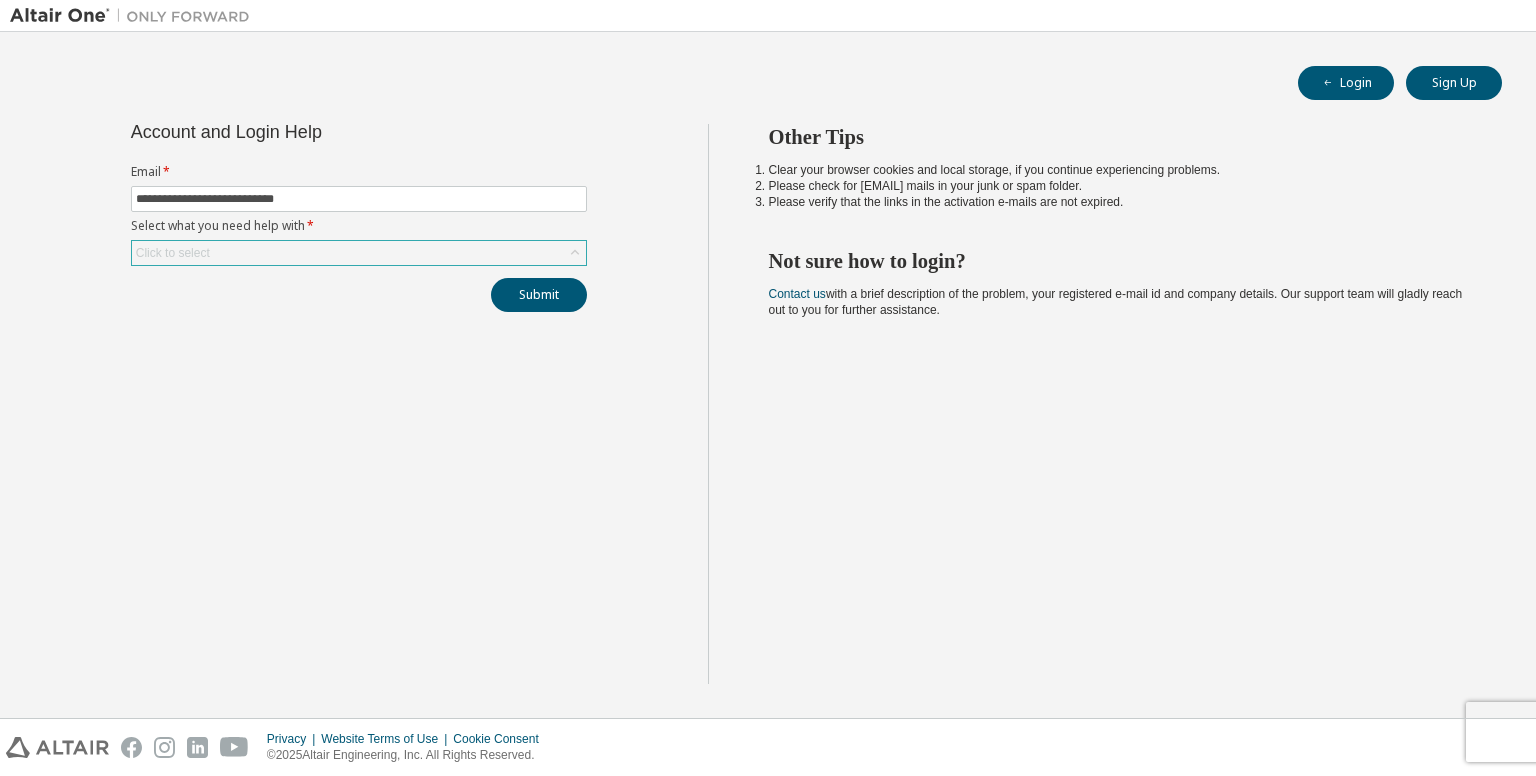 click on "Click to select" at bounding box center (359, 253) 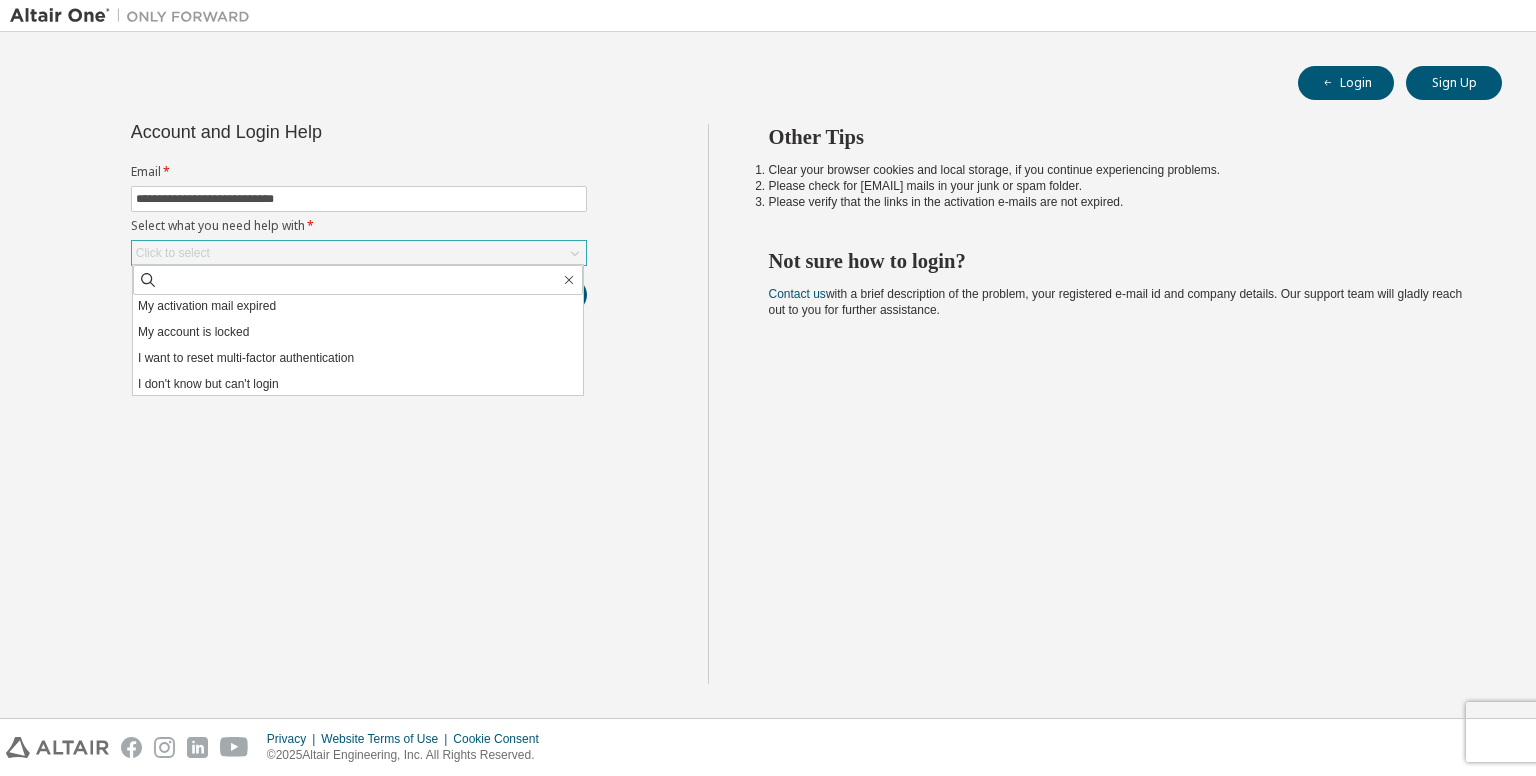 scroll, scrollTop: 56, scrollLeft: 0, axis: vertical 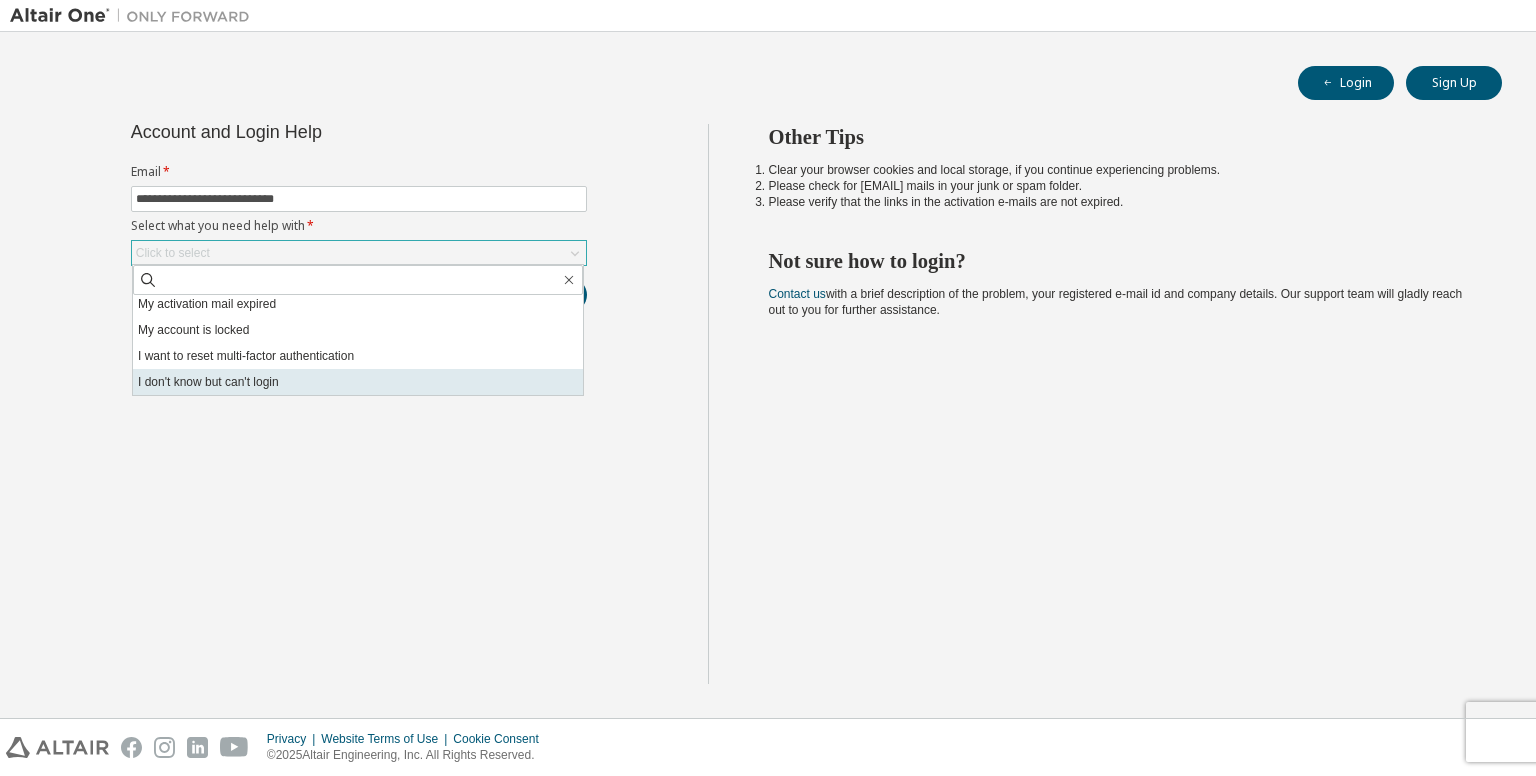 click on "I don't know but can't login" at bounding box center (358, 382) 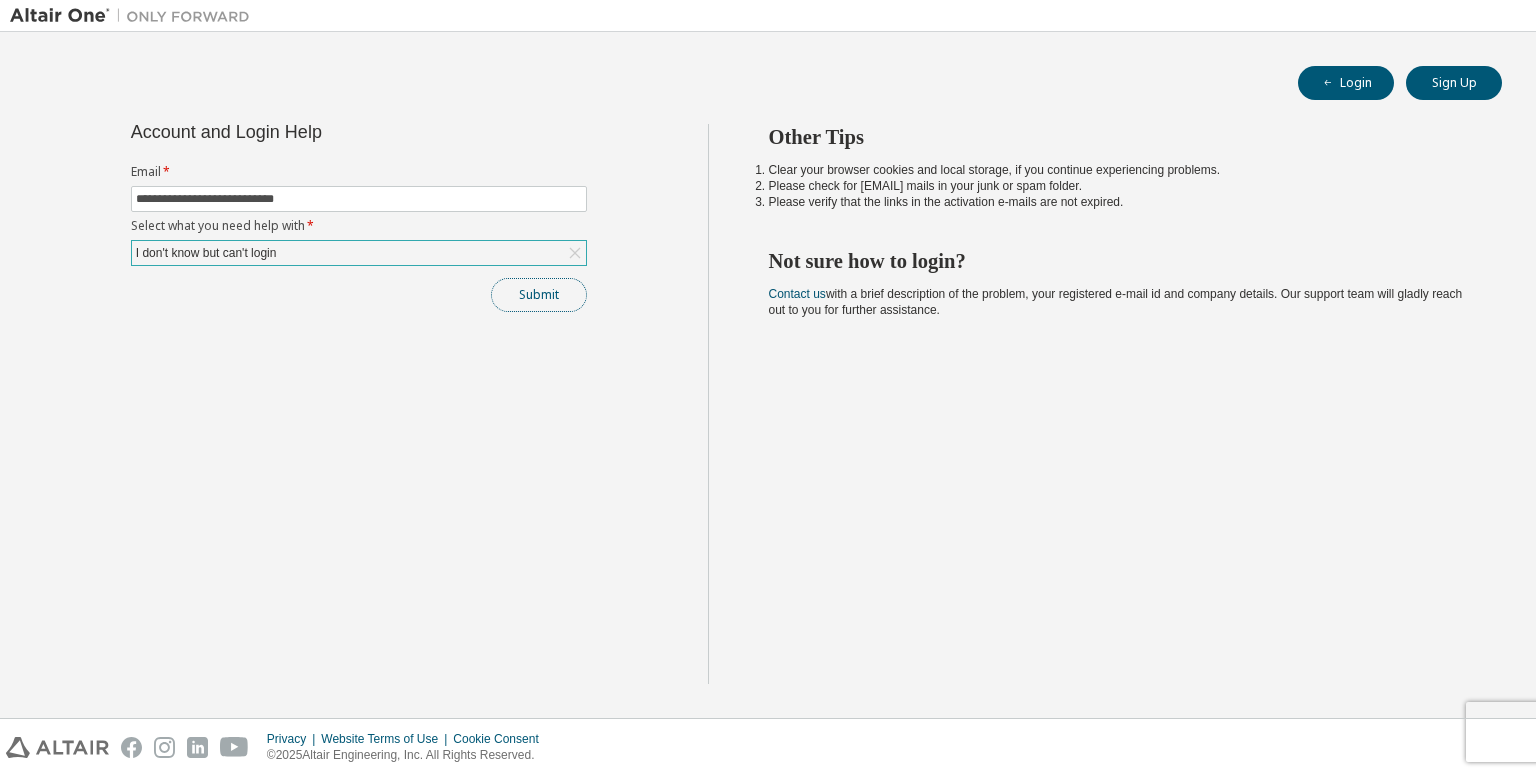 click on "Submit" at bounding box center [539, 295] 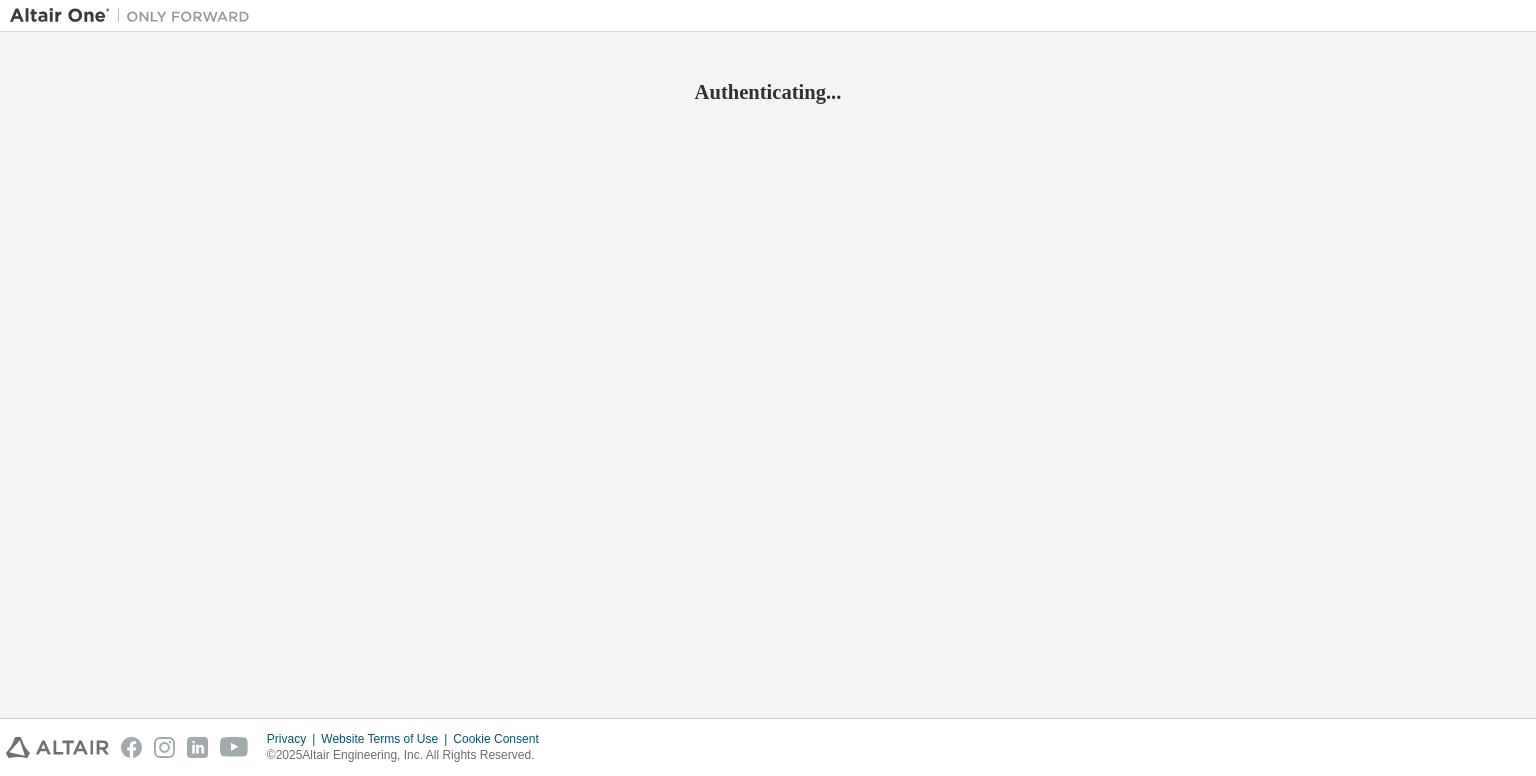 scroll, scrollTop: 0, scrollLeft: 0, axis: both 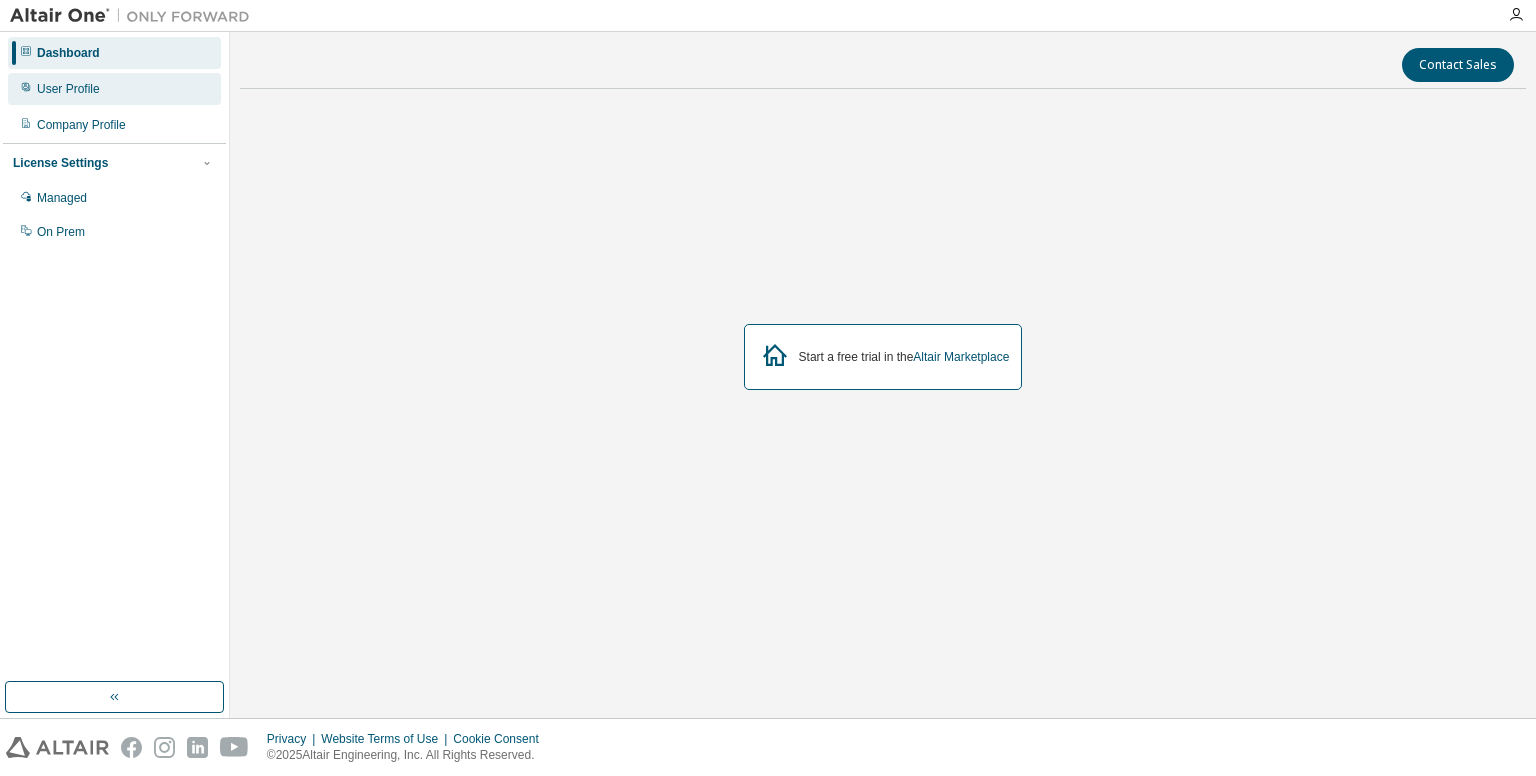 click on "User Profile" at bounding box center (114, 89) 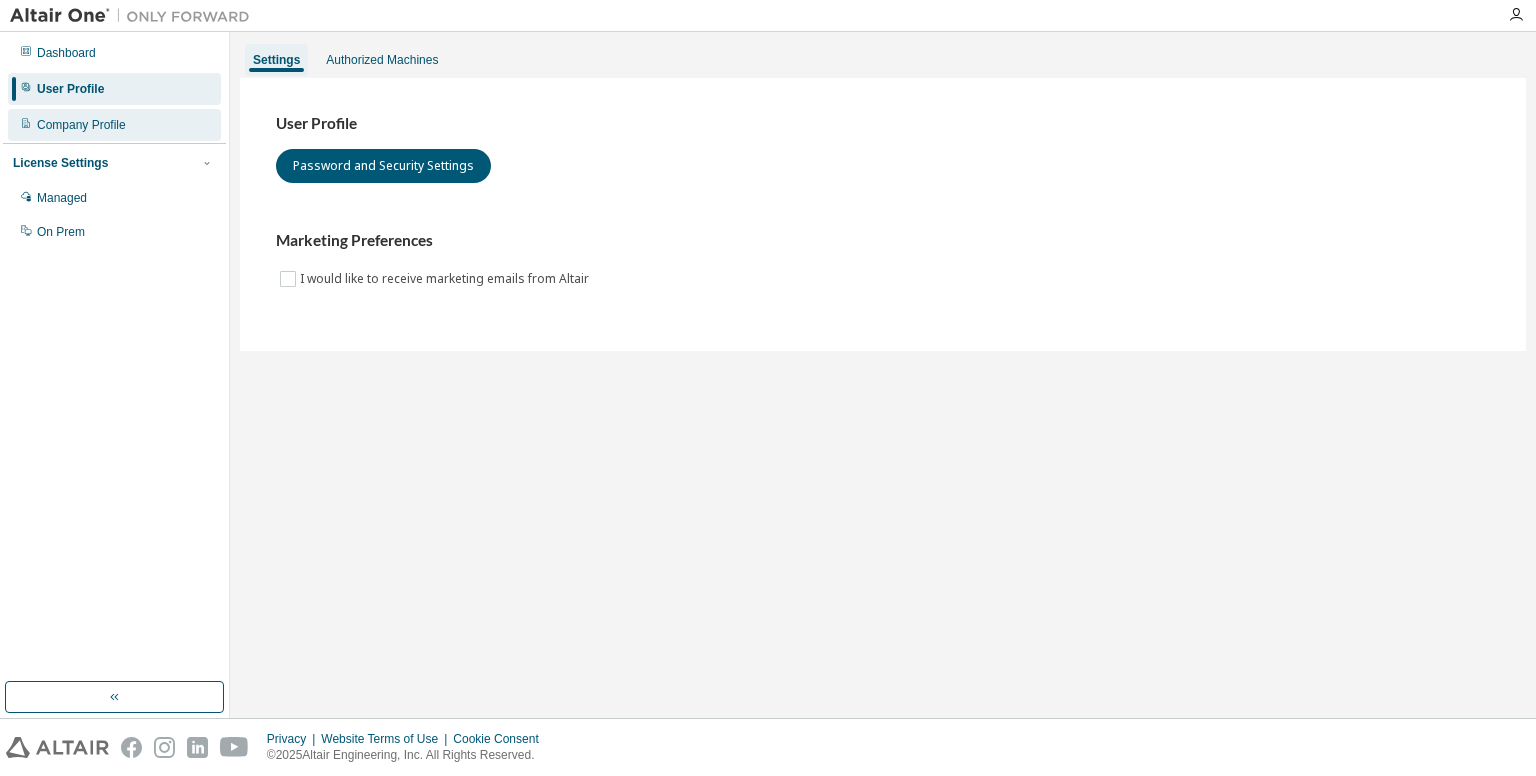 click on "Company Profile" at bounding box center (81, 125) 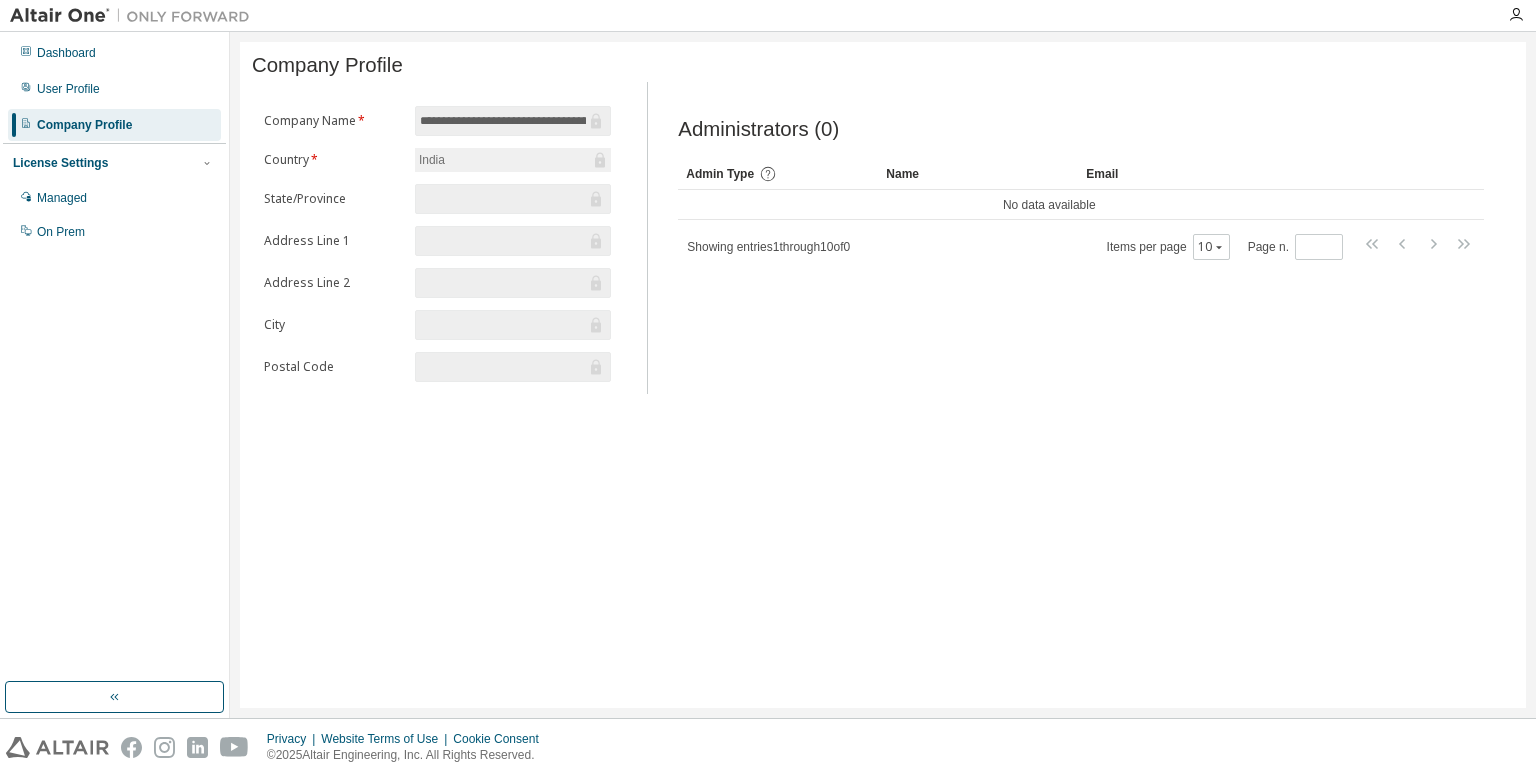 click at bounding box center [503, 199] 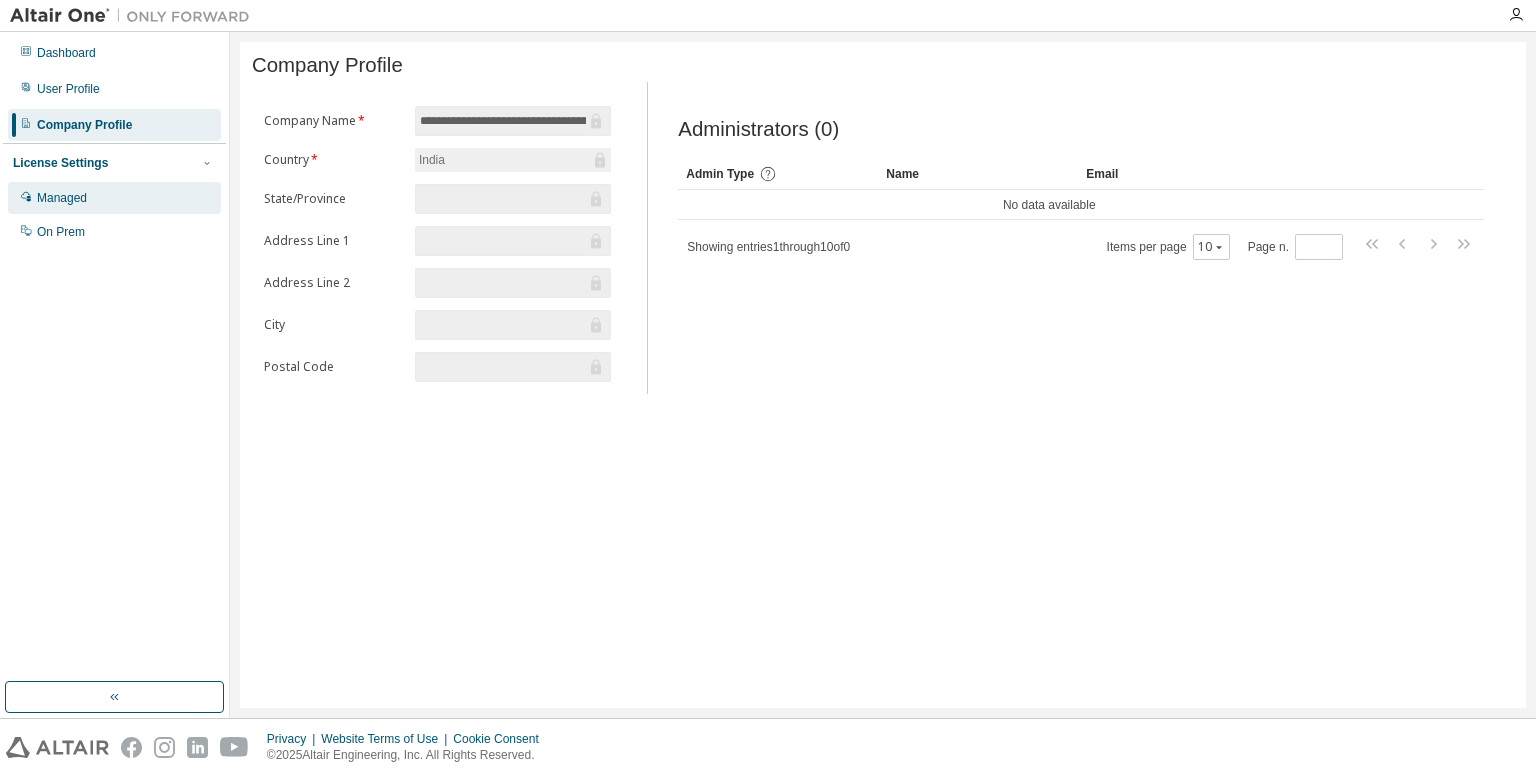 click on "Managed" at bounding box center (62, 198) 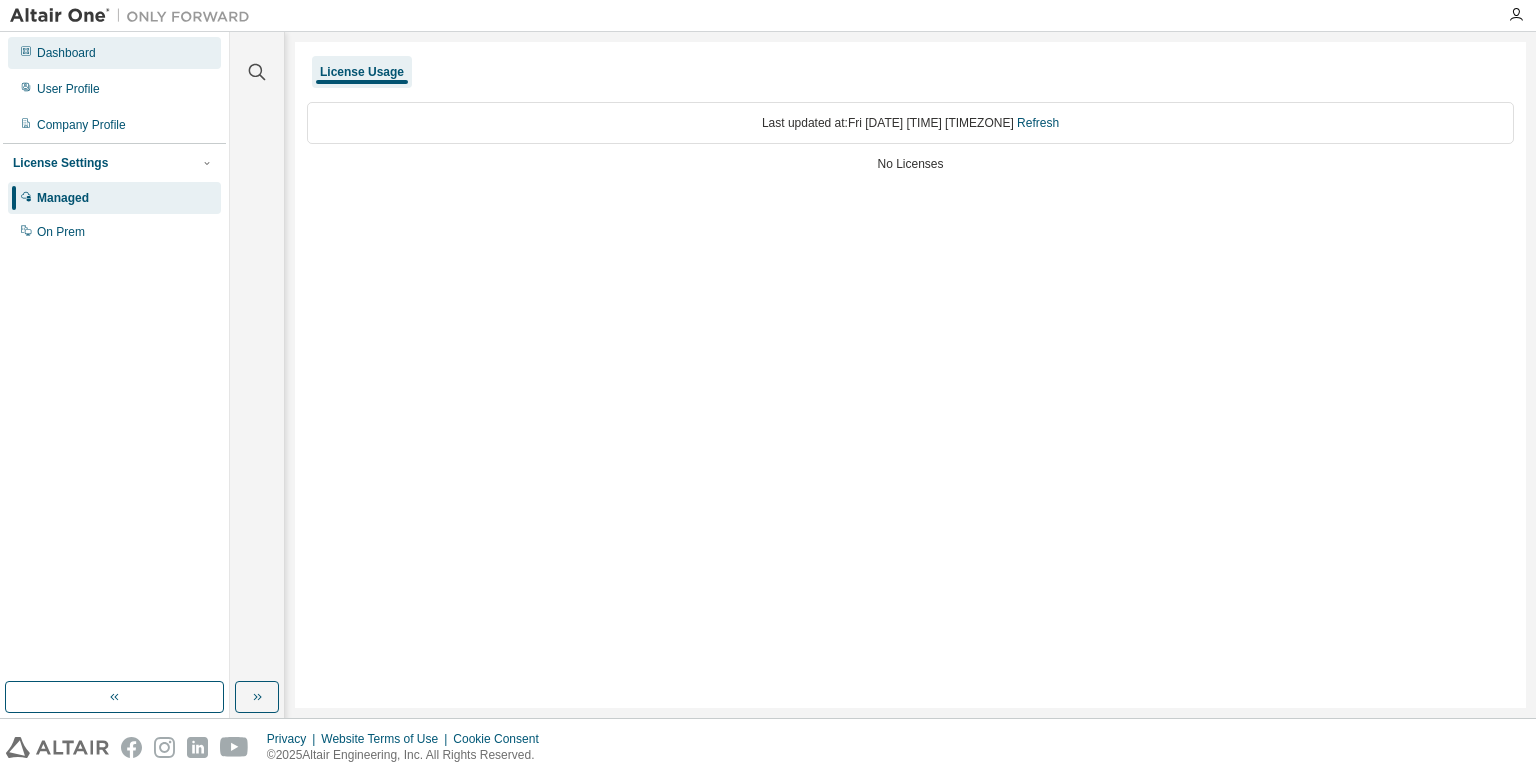 click on "Dashboard" at bounding box center [66, 53] 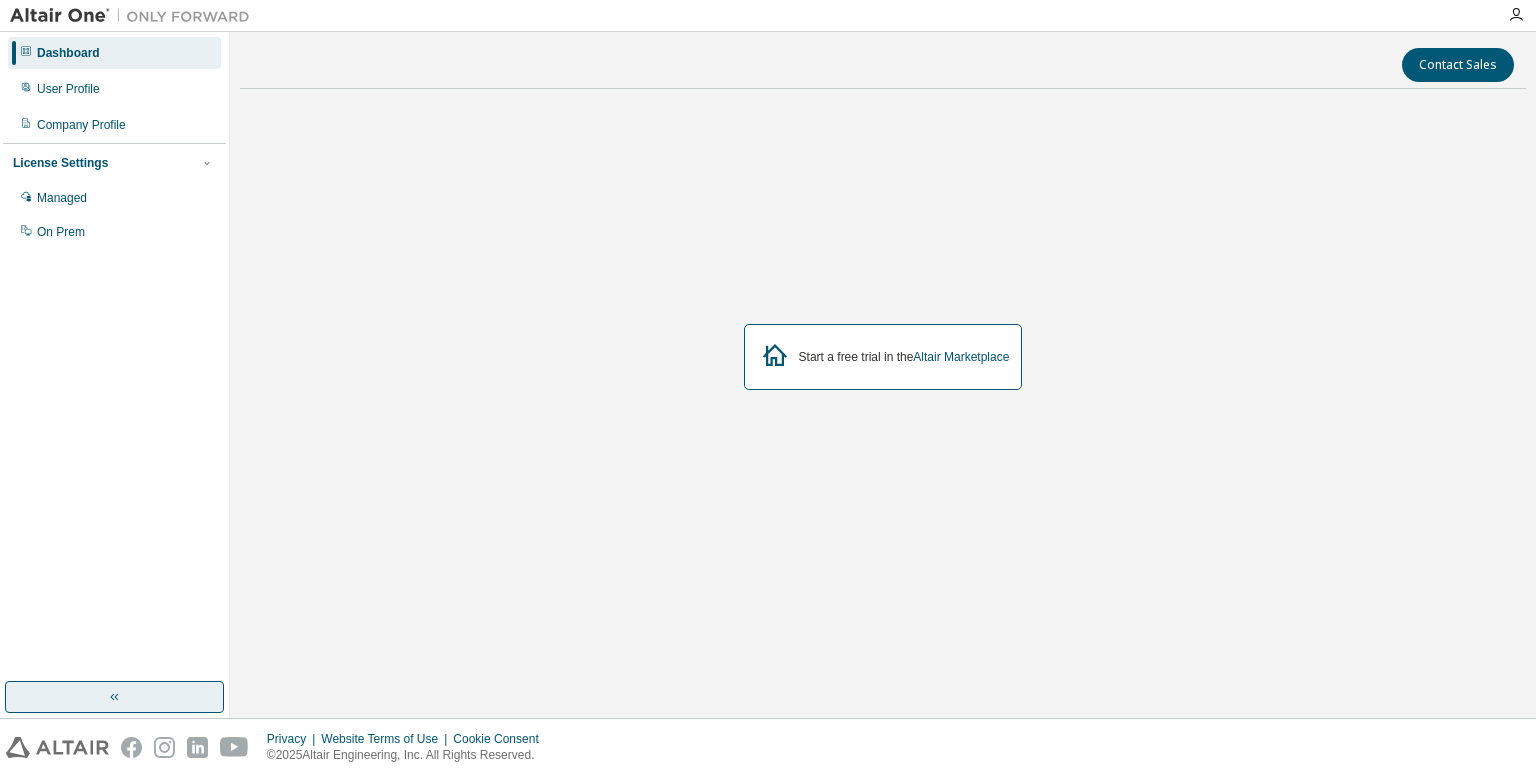 click at bounding box center [114, 697] 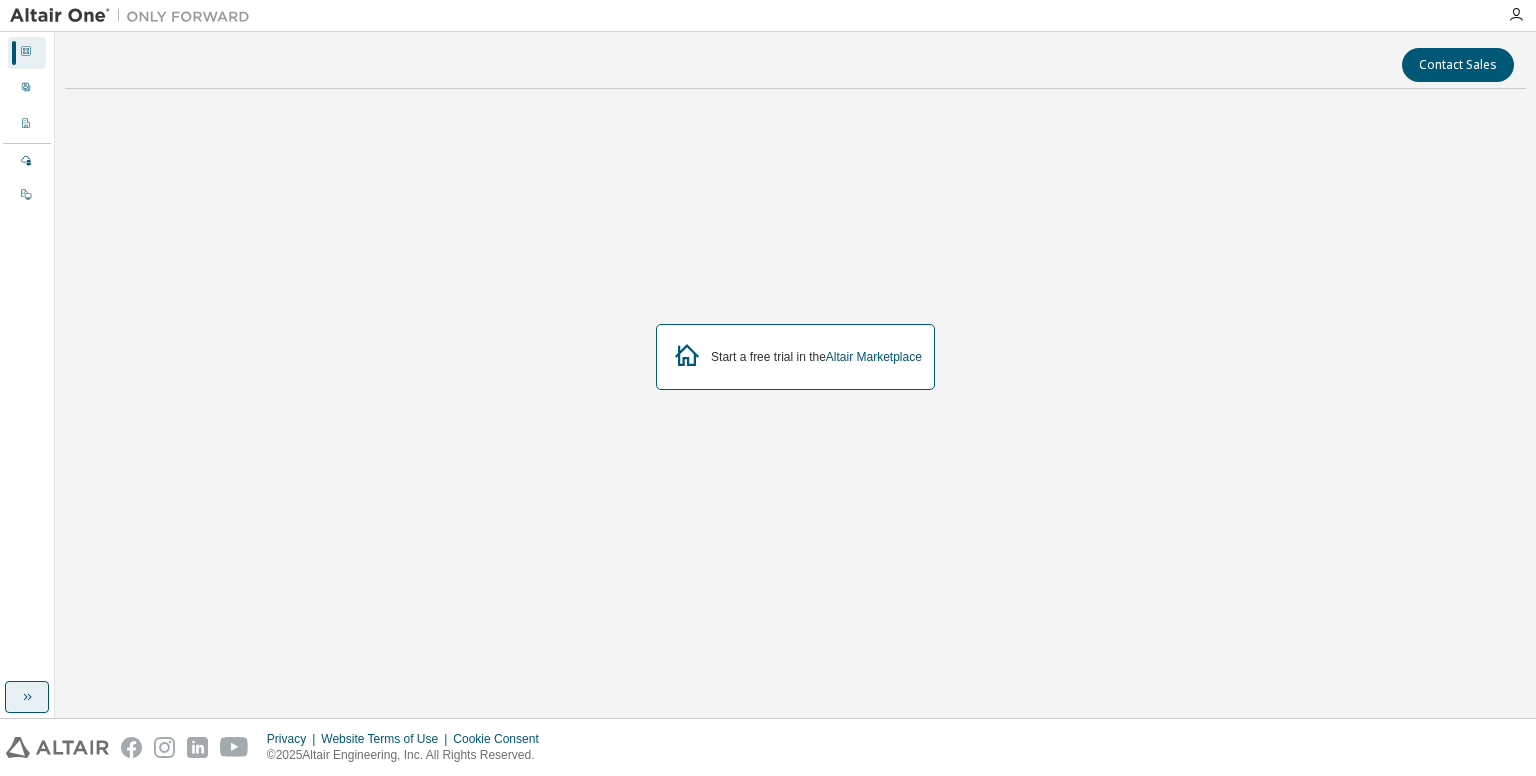 click 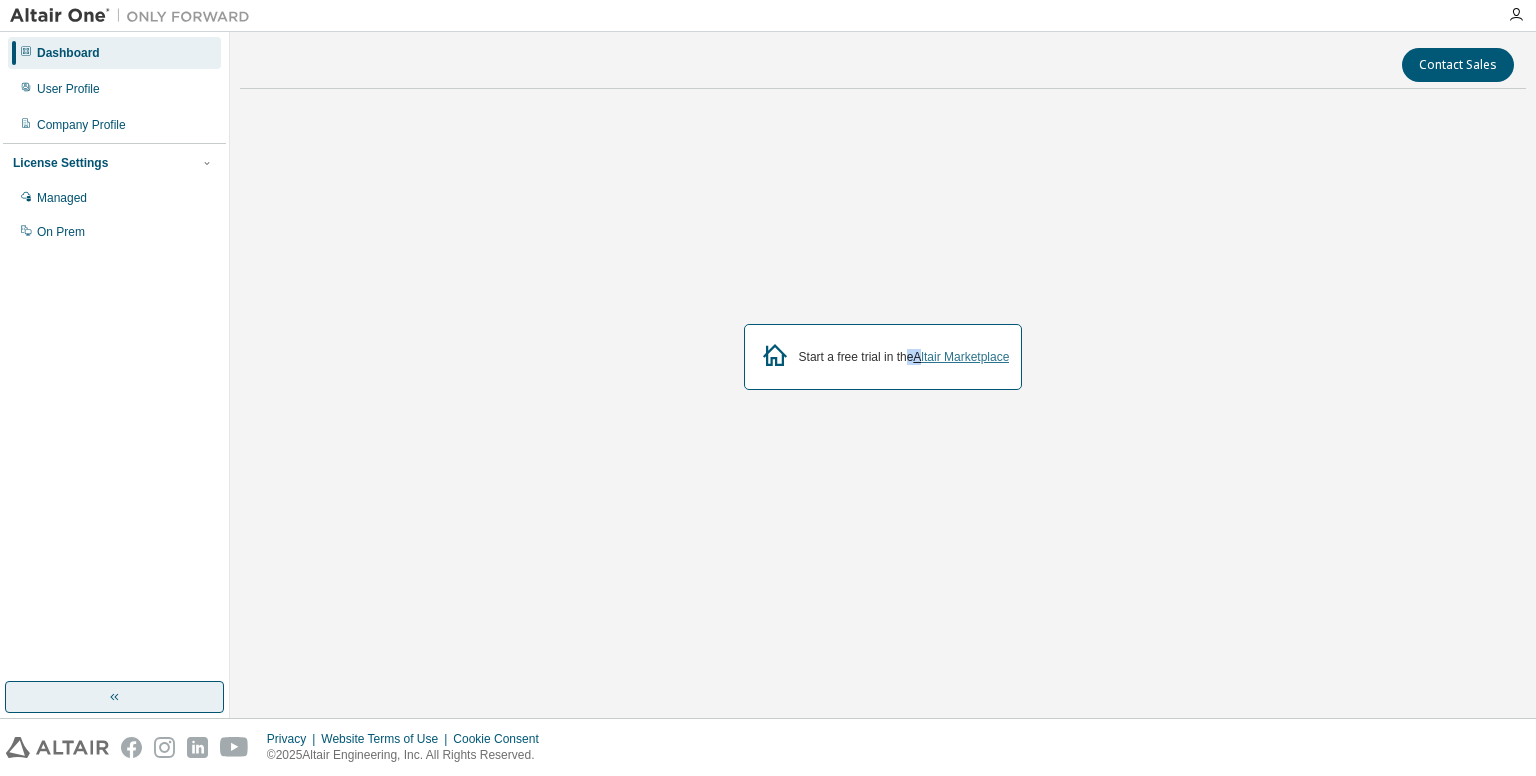 drag, startPoint x: 904, startPoint y: 377, endPoint x: 920, endPoint y: 363, distance: 21.260292 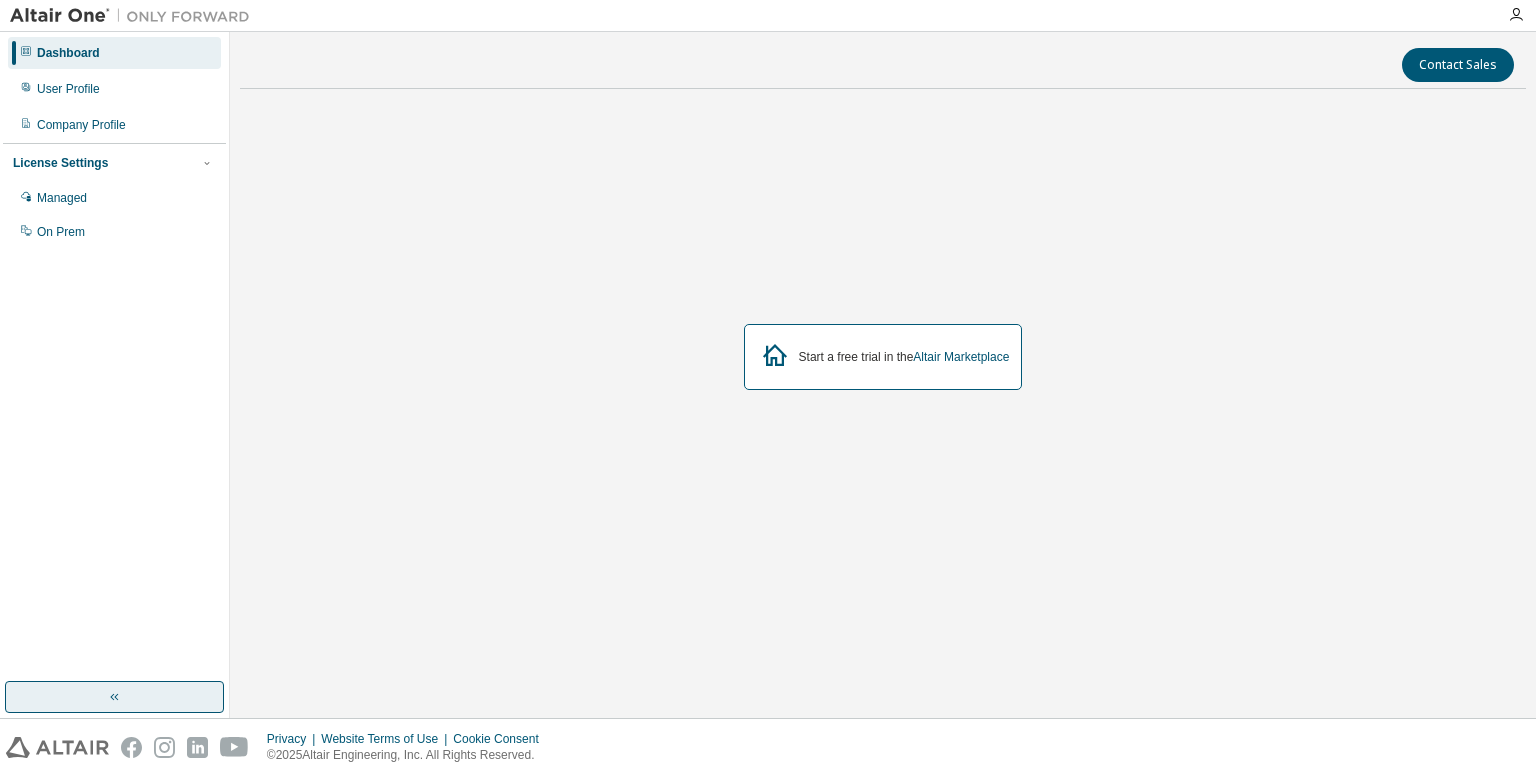 click on "Start a free trial in the  Altair Marketplace" at bounding box center (883, 357) 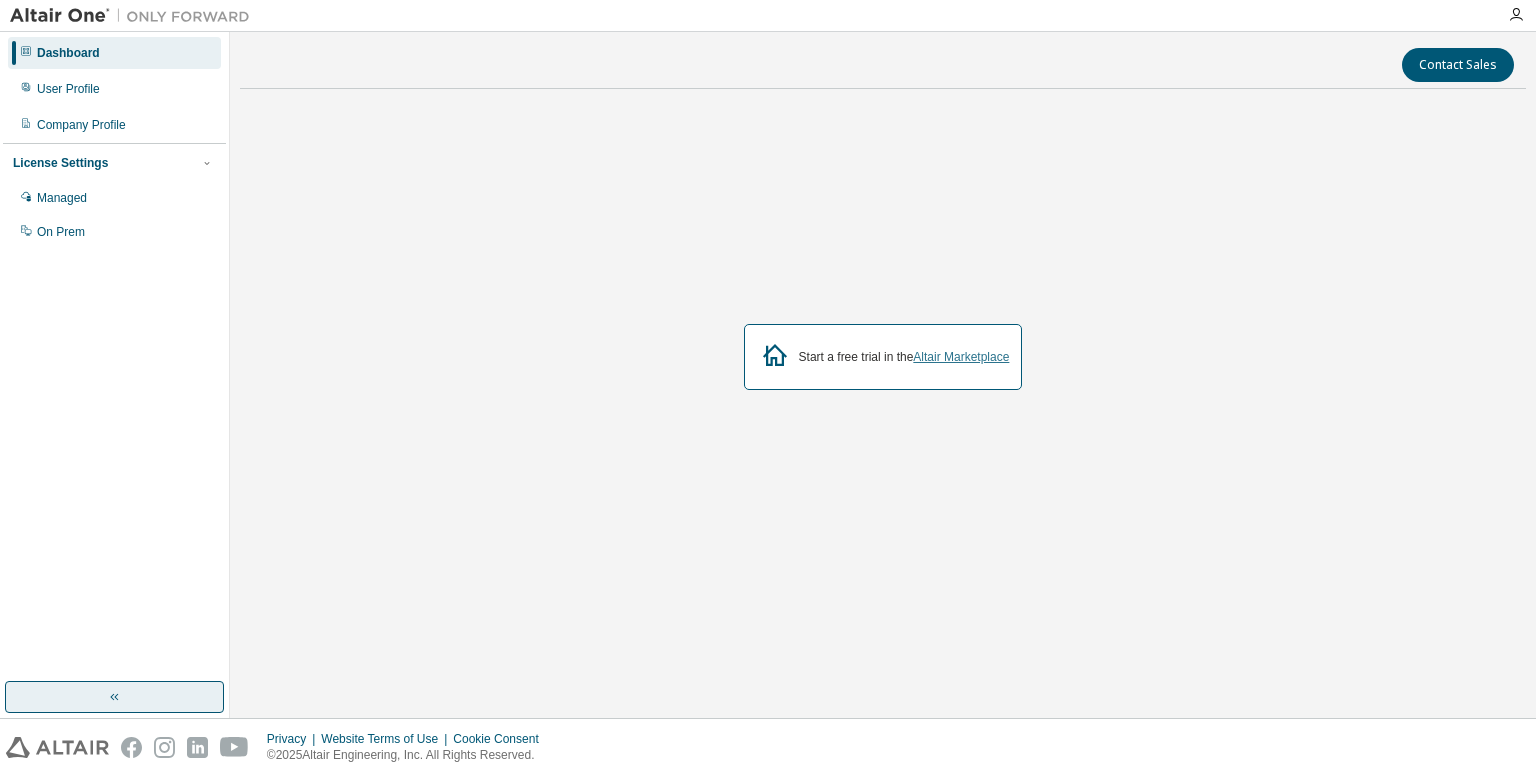 click on "Altair Marketplace" at bounding box center (961, 357) 